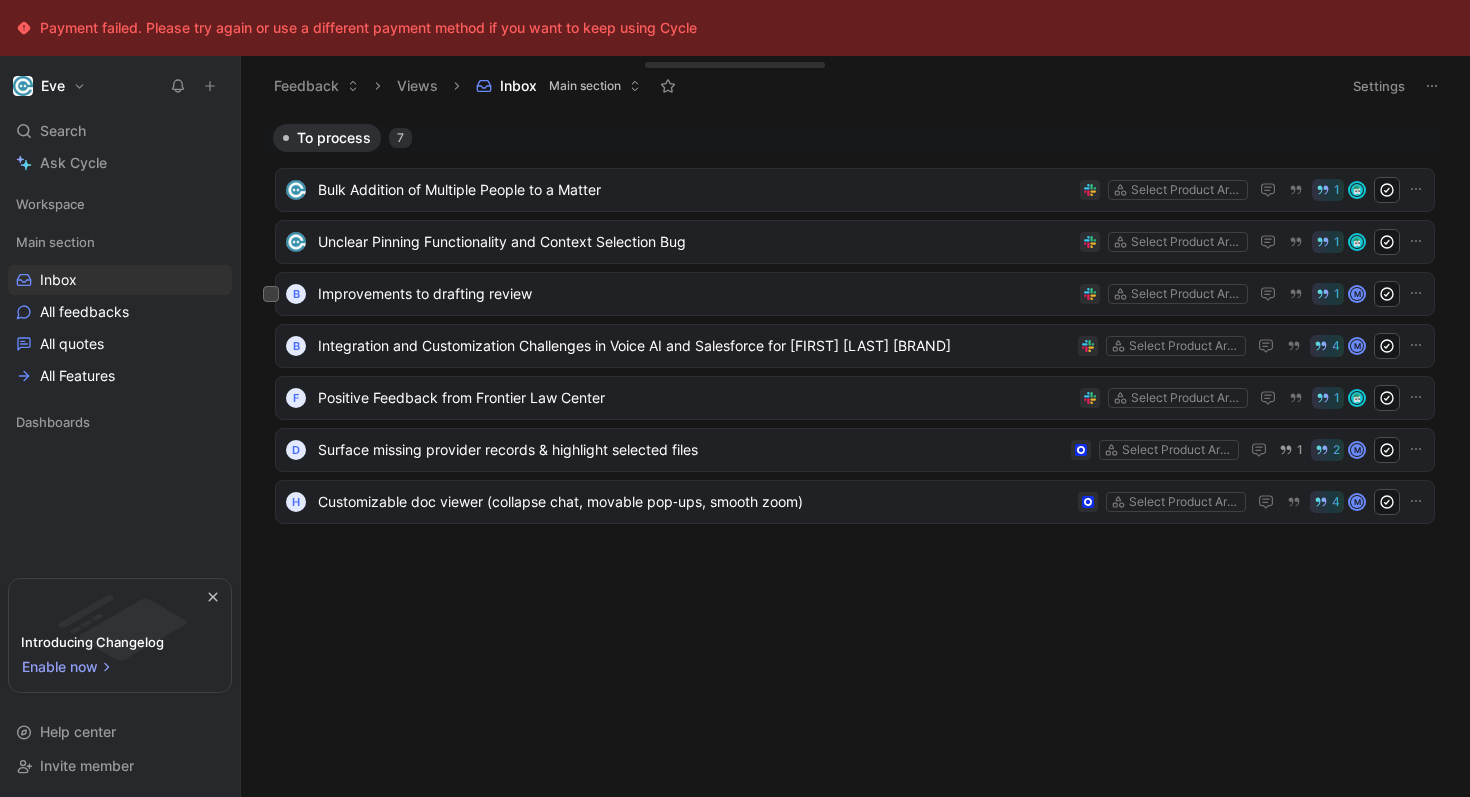 scroll, scrollTop: 0, scrollLeft: 0, axis: both 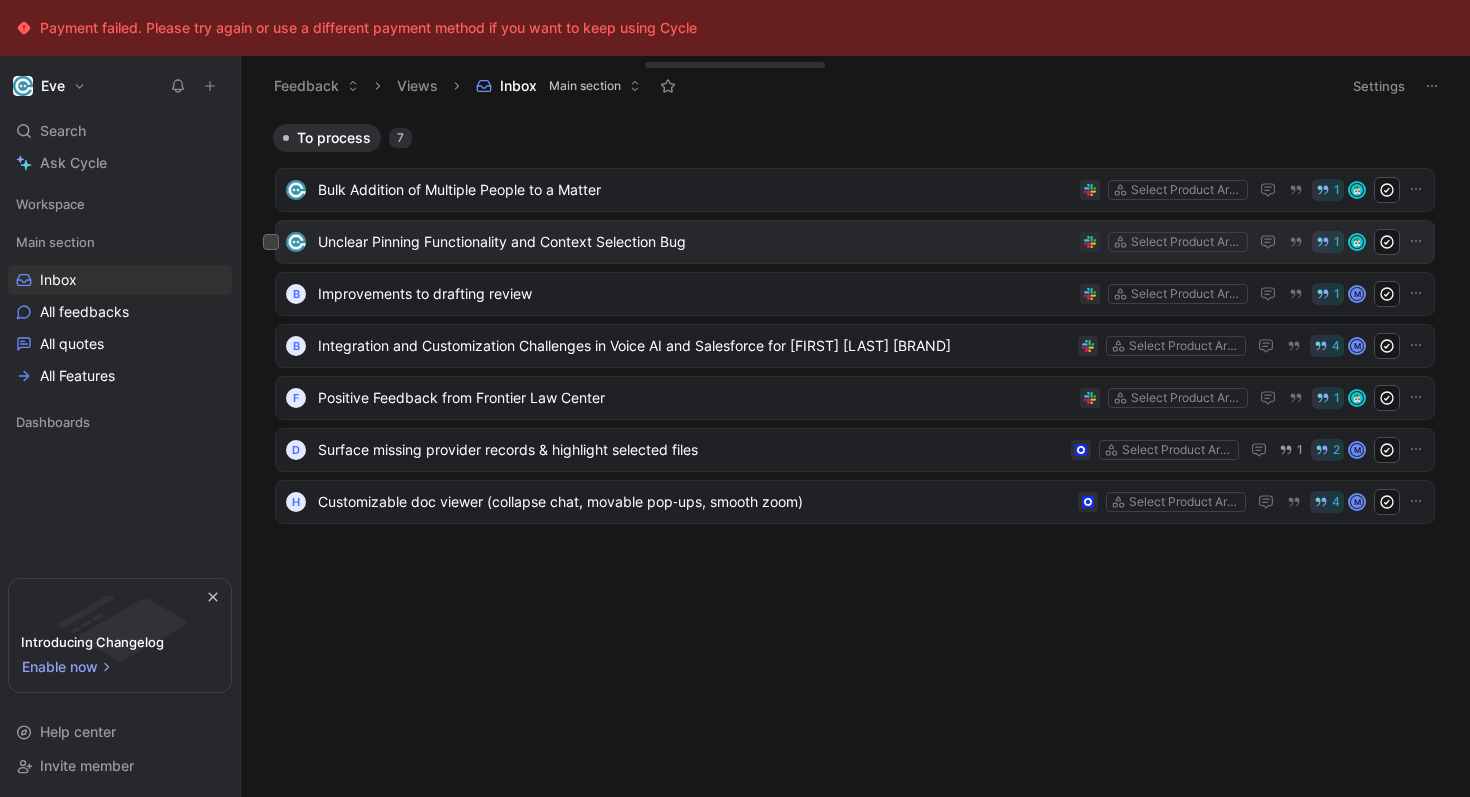 click on "Unclear Pinning Functionality and Context Selection Bug" at bounding box center [695, 242] 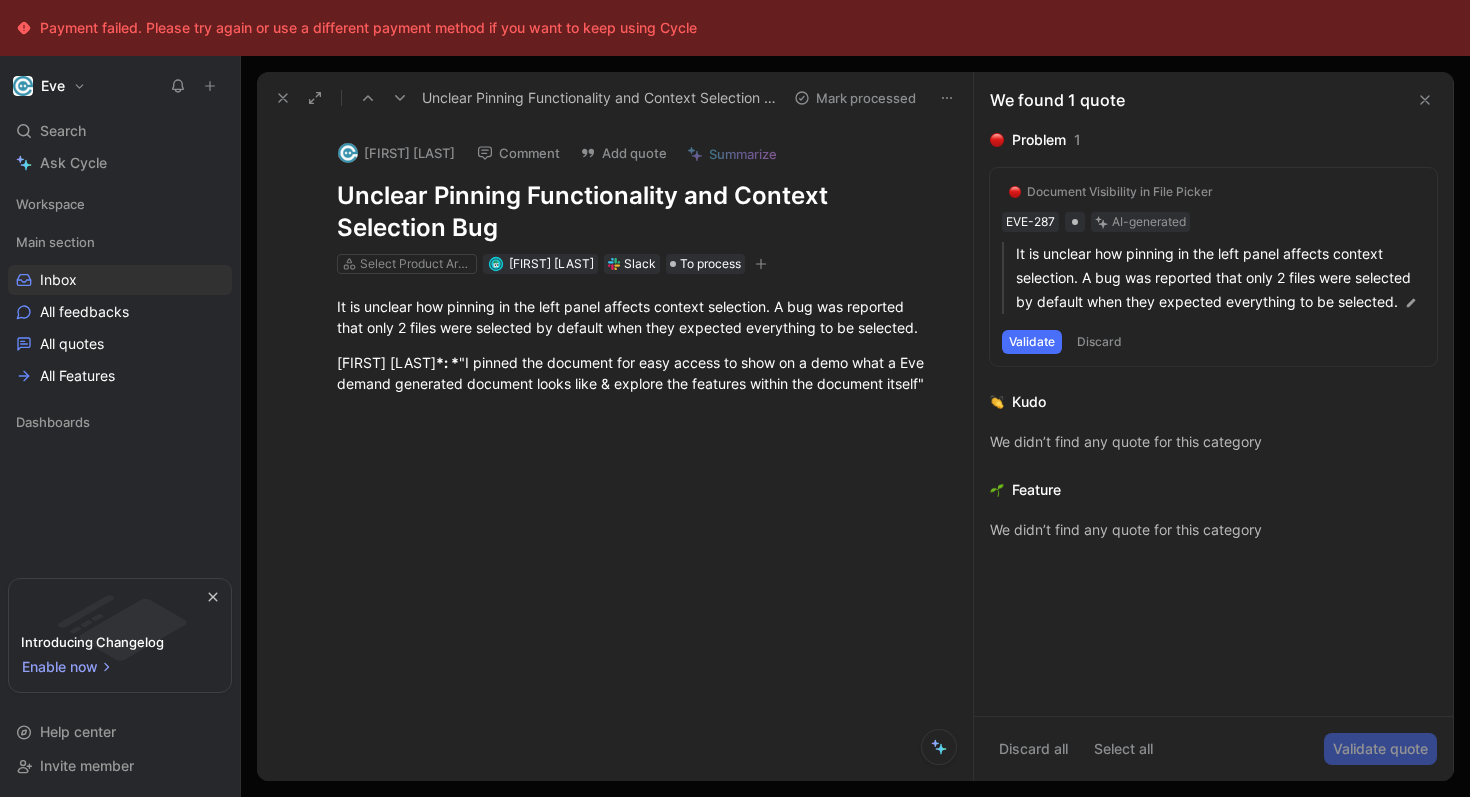 click 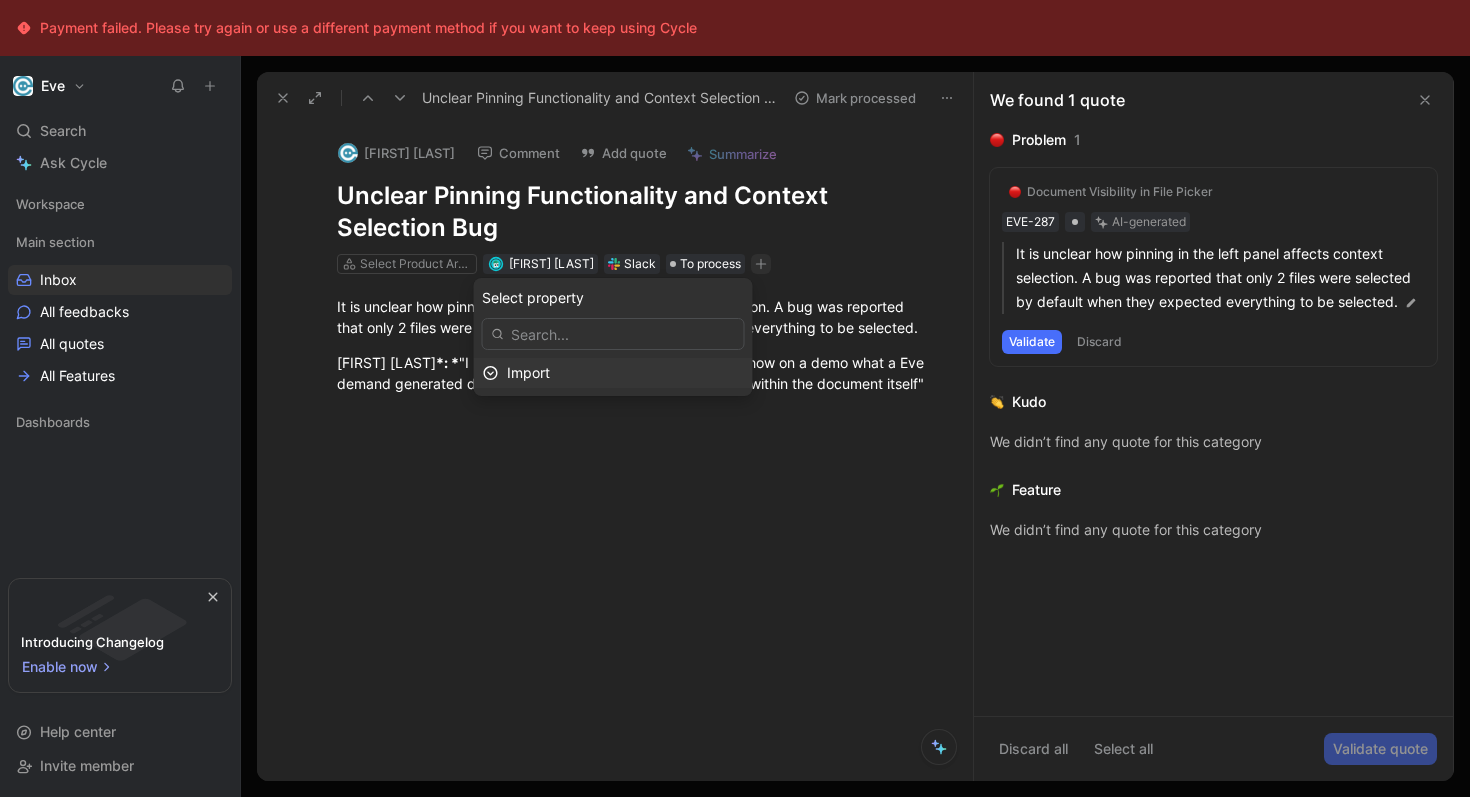 click on "Import" at bounding box center [528, 372] 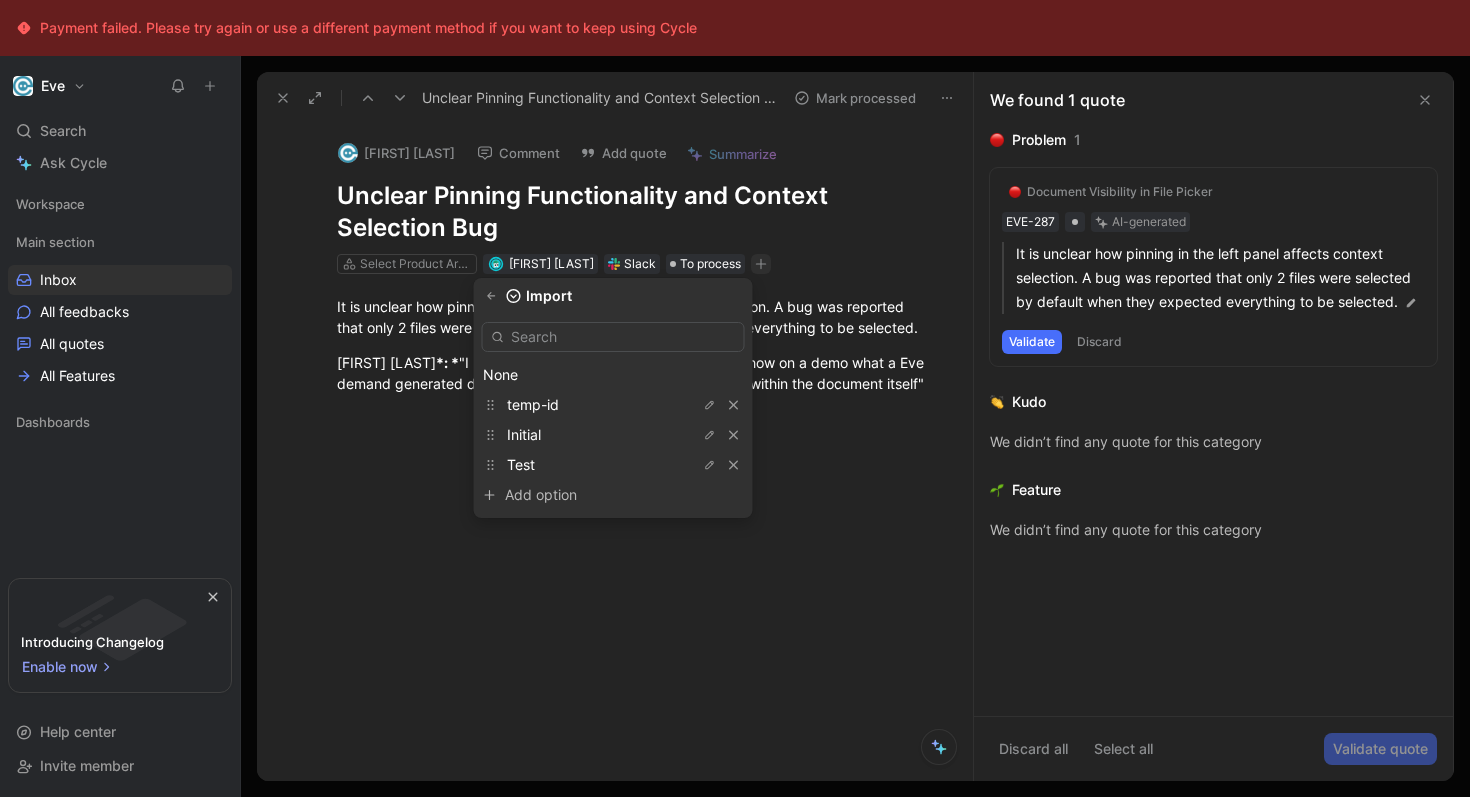 click at bounding box center (613, 337) 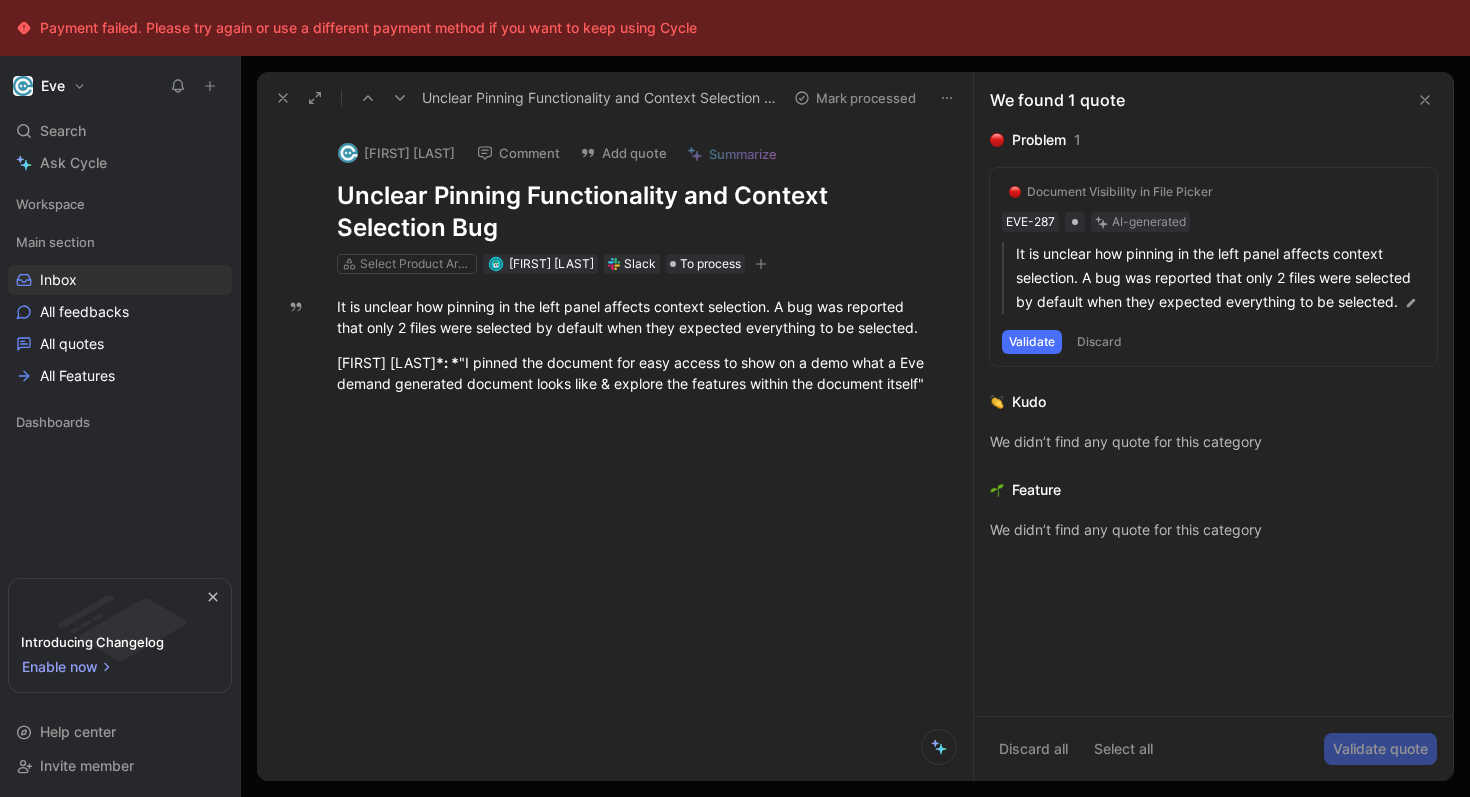 click on "Eve" at bounding box center (49, 86) 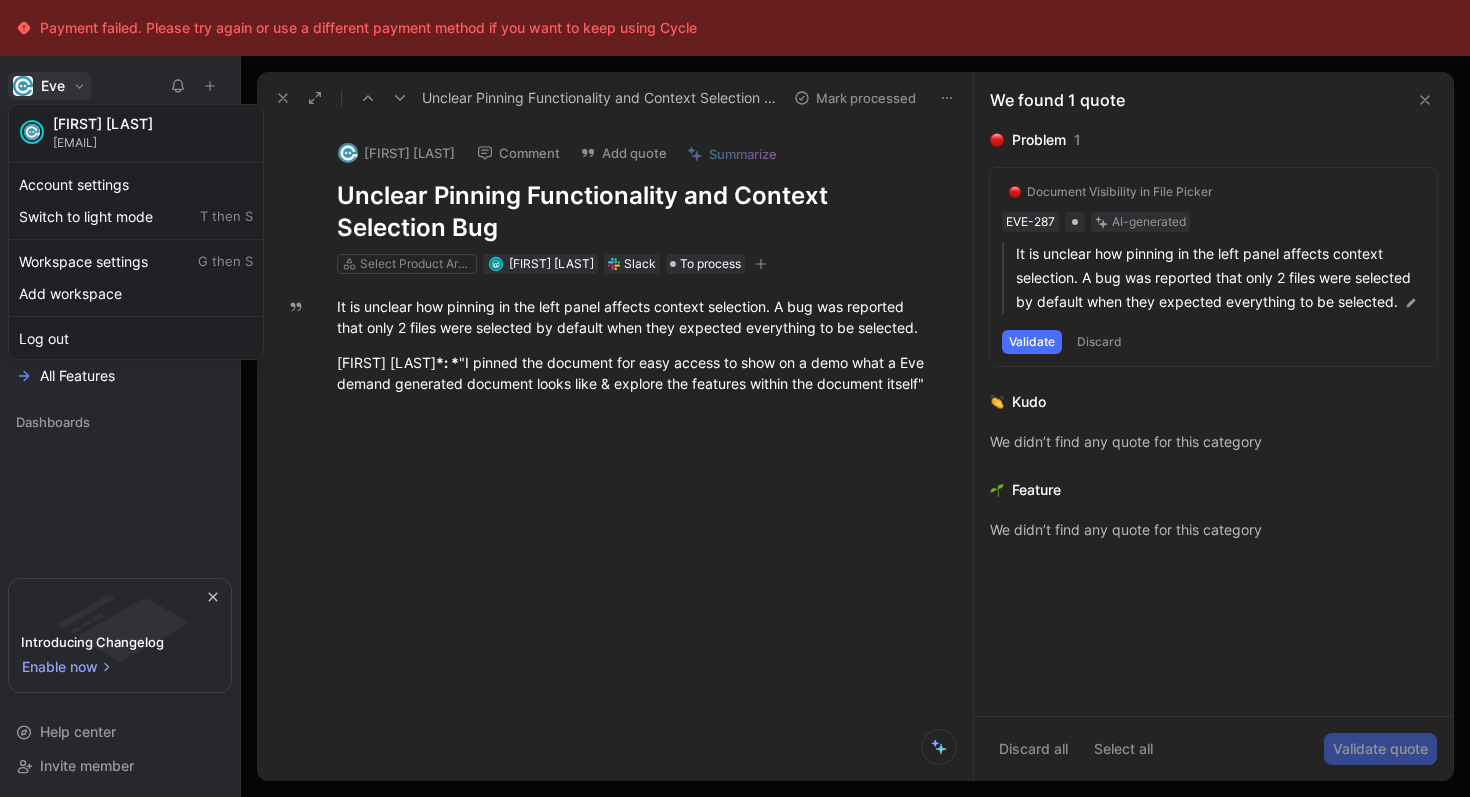 click at bounding box center [735, 398] 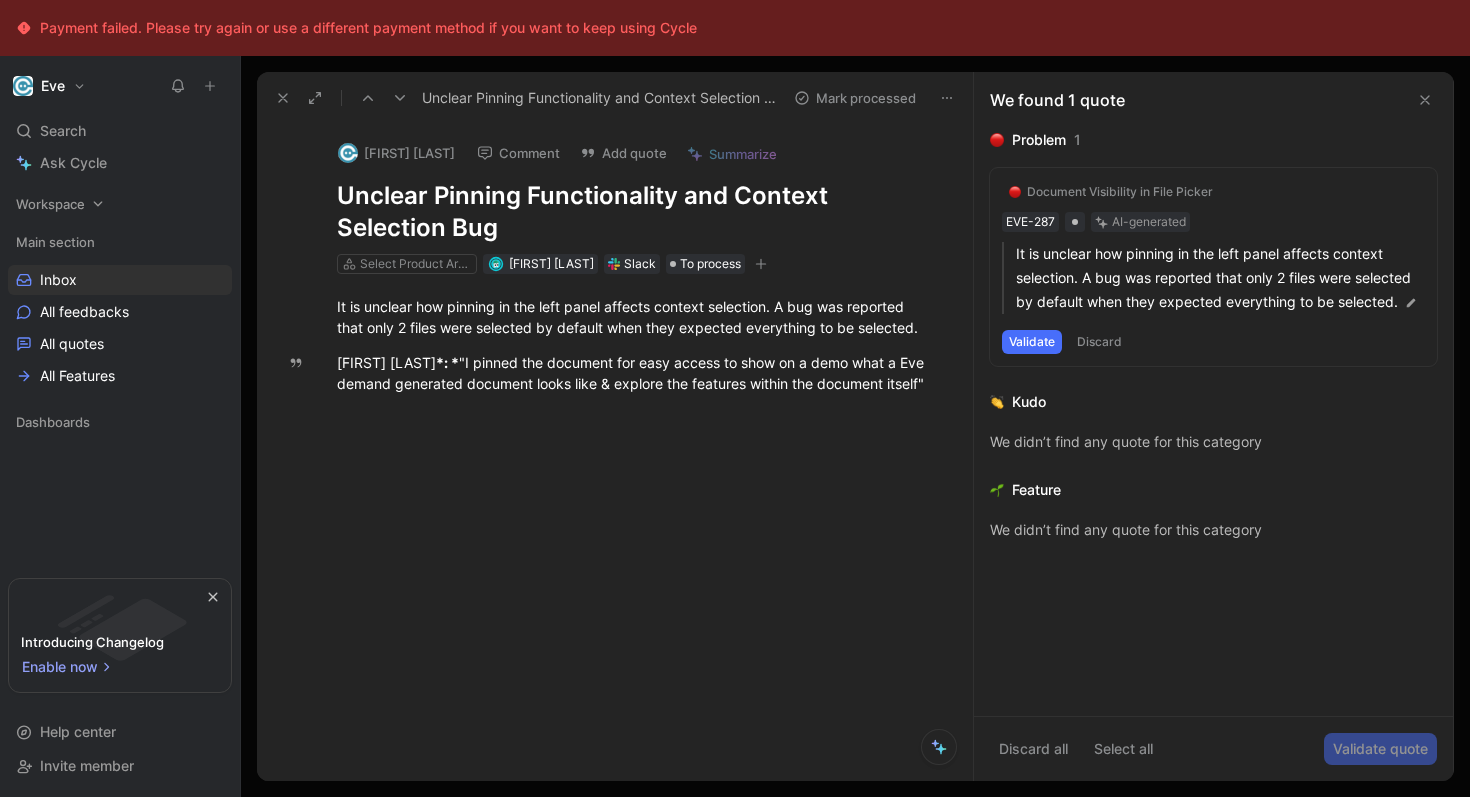 click on "Workspace" at bounding box center (50, 204) 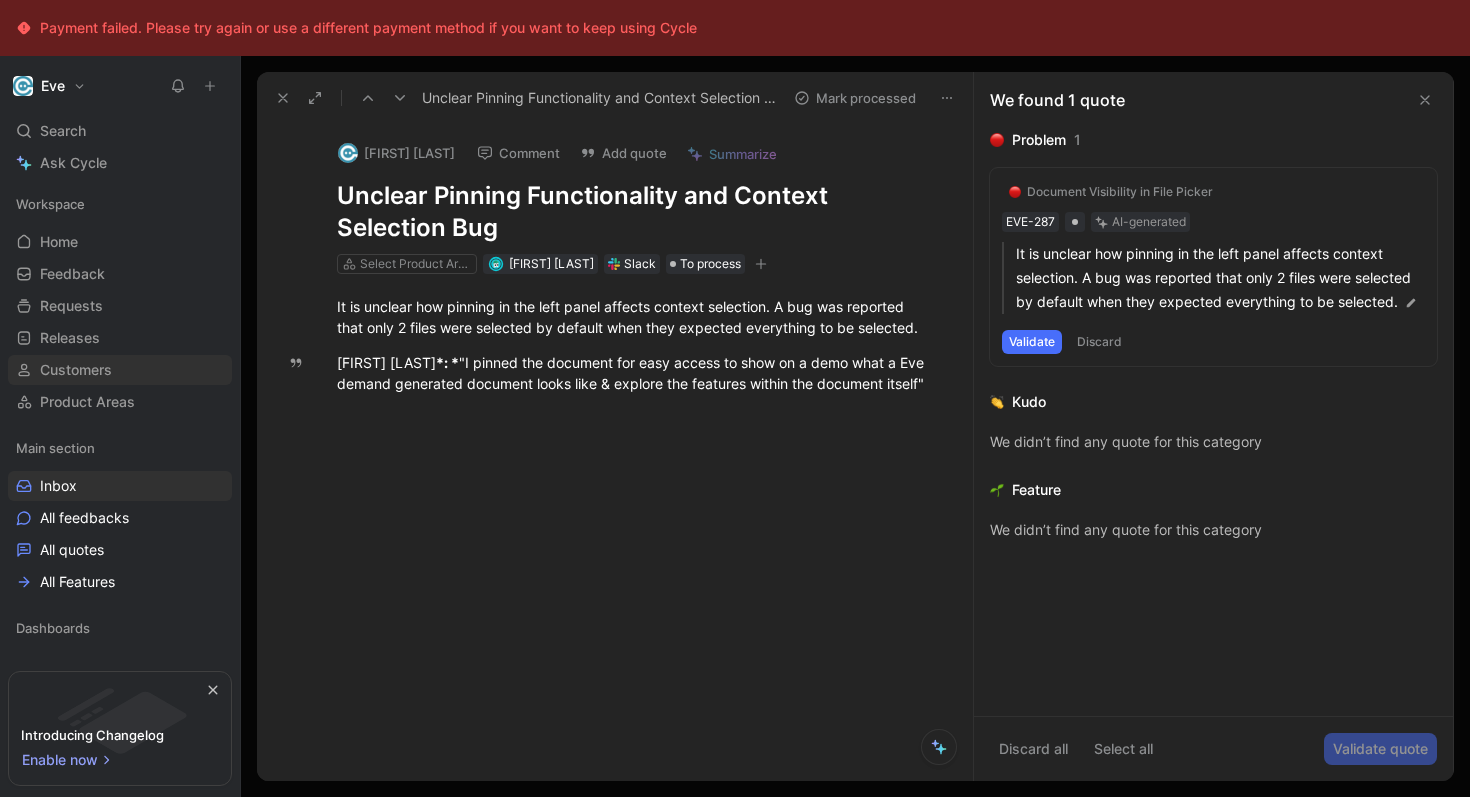 click on "Customers" at bounding box center [76, 370] 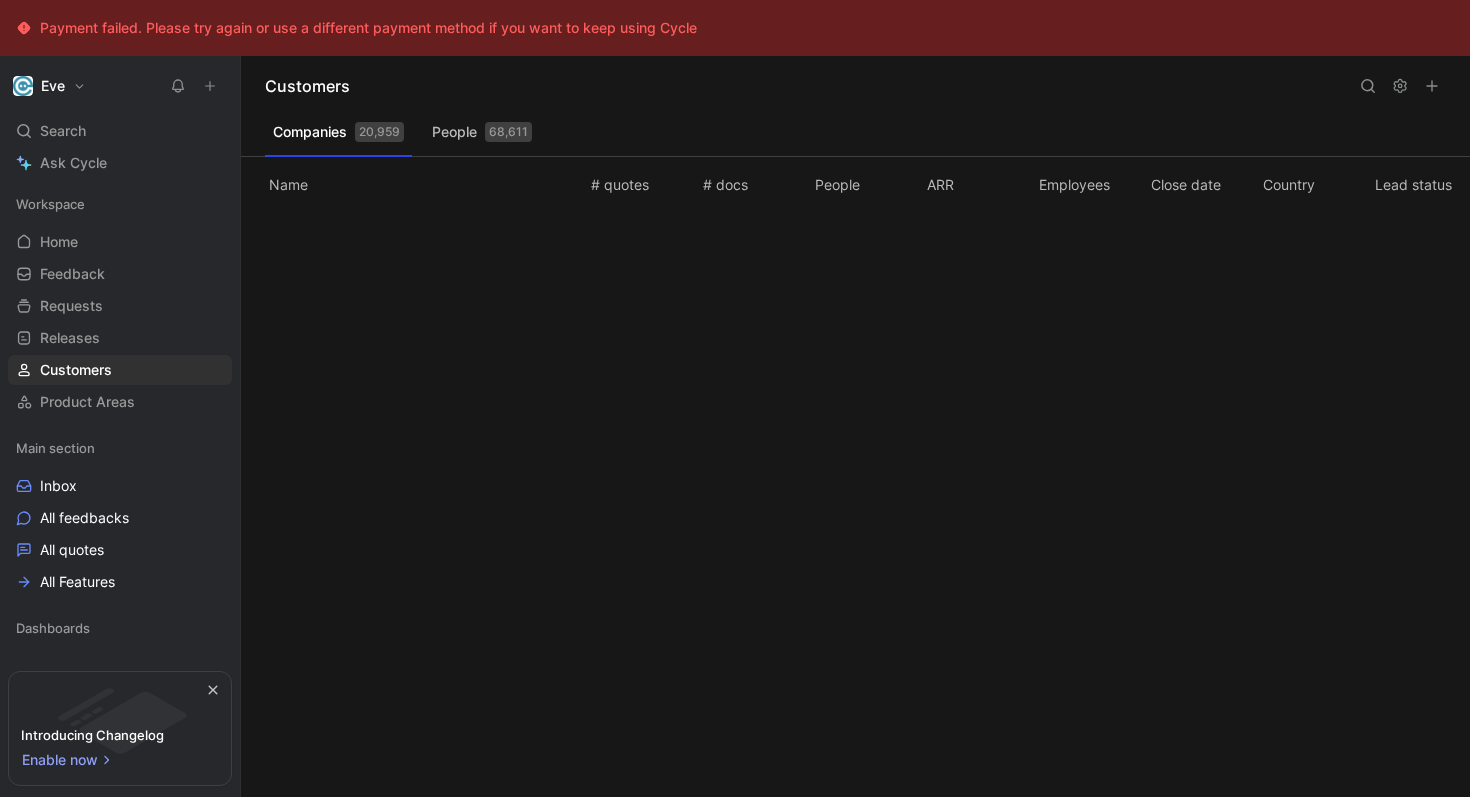 scroll, scrollTop: 0, scrollLeft: 0, axis: both 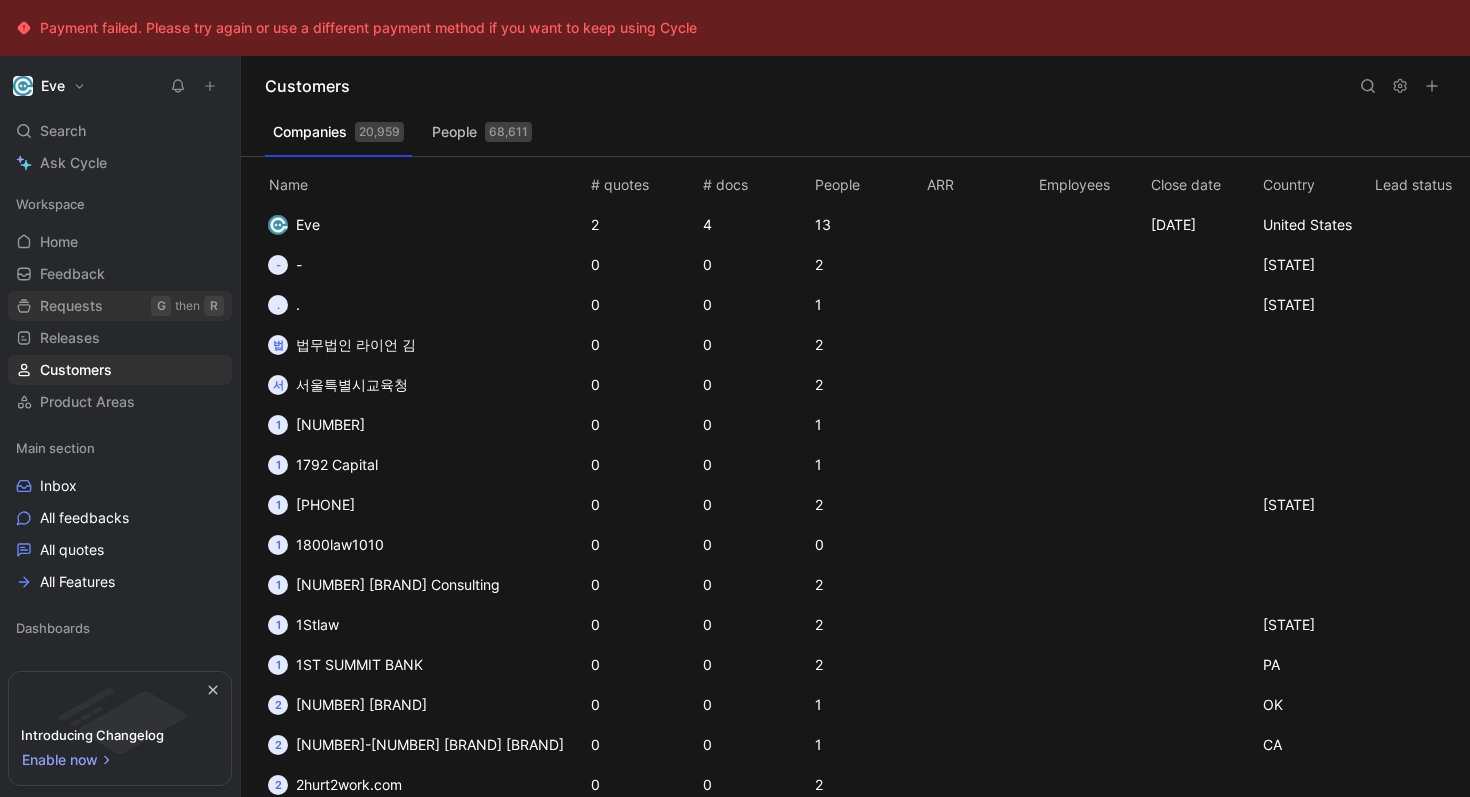 click on "Requests" at bounding box center [71, 306] 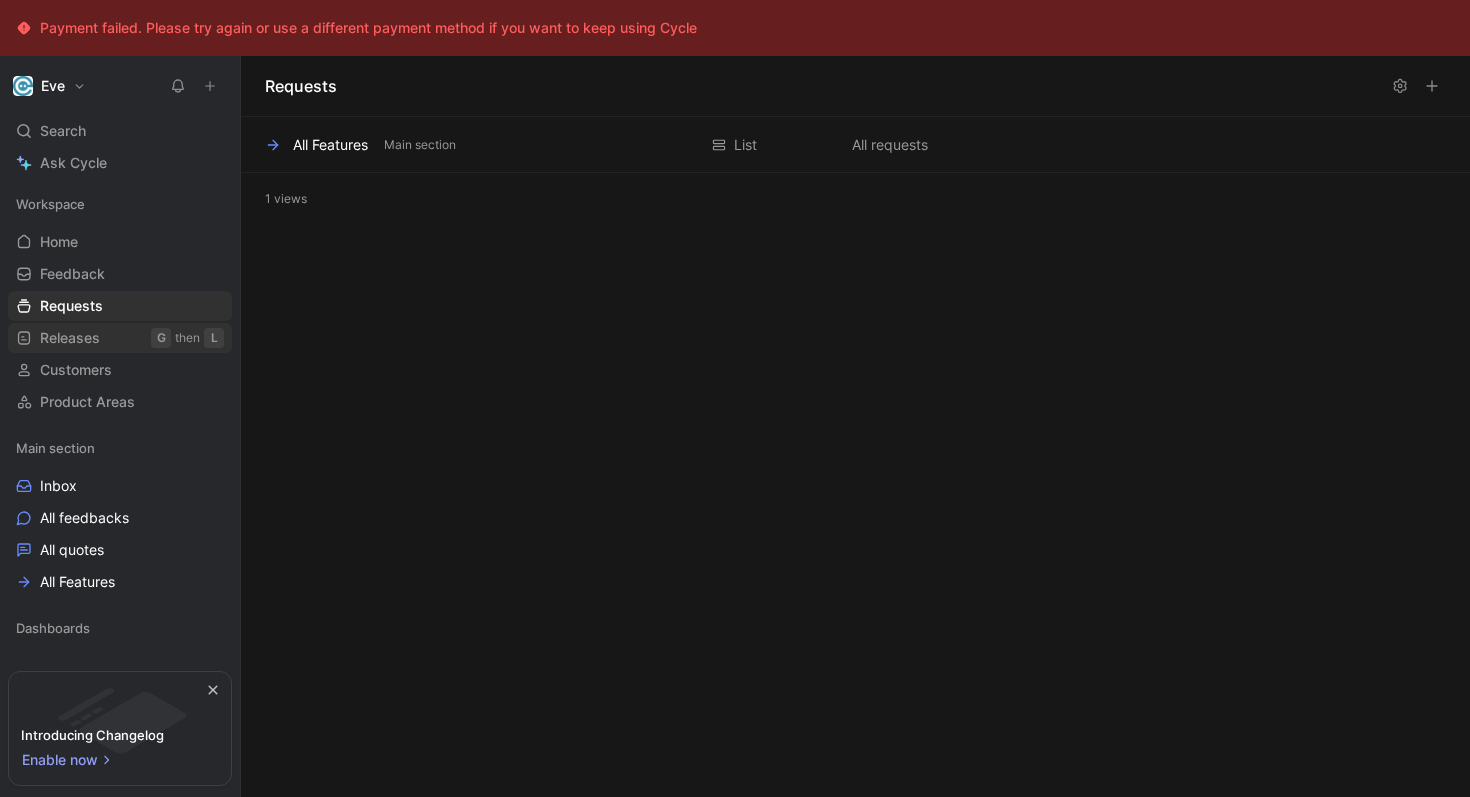 click on "Releases" at bounding box center [70, 338] 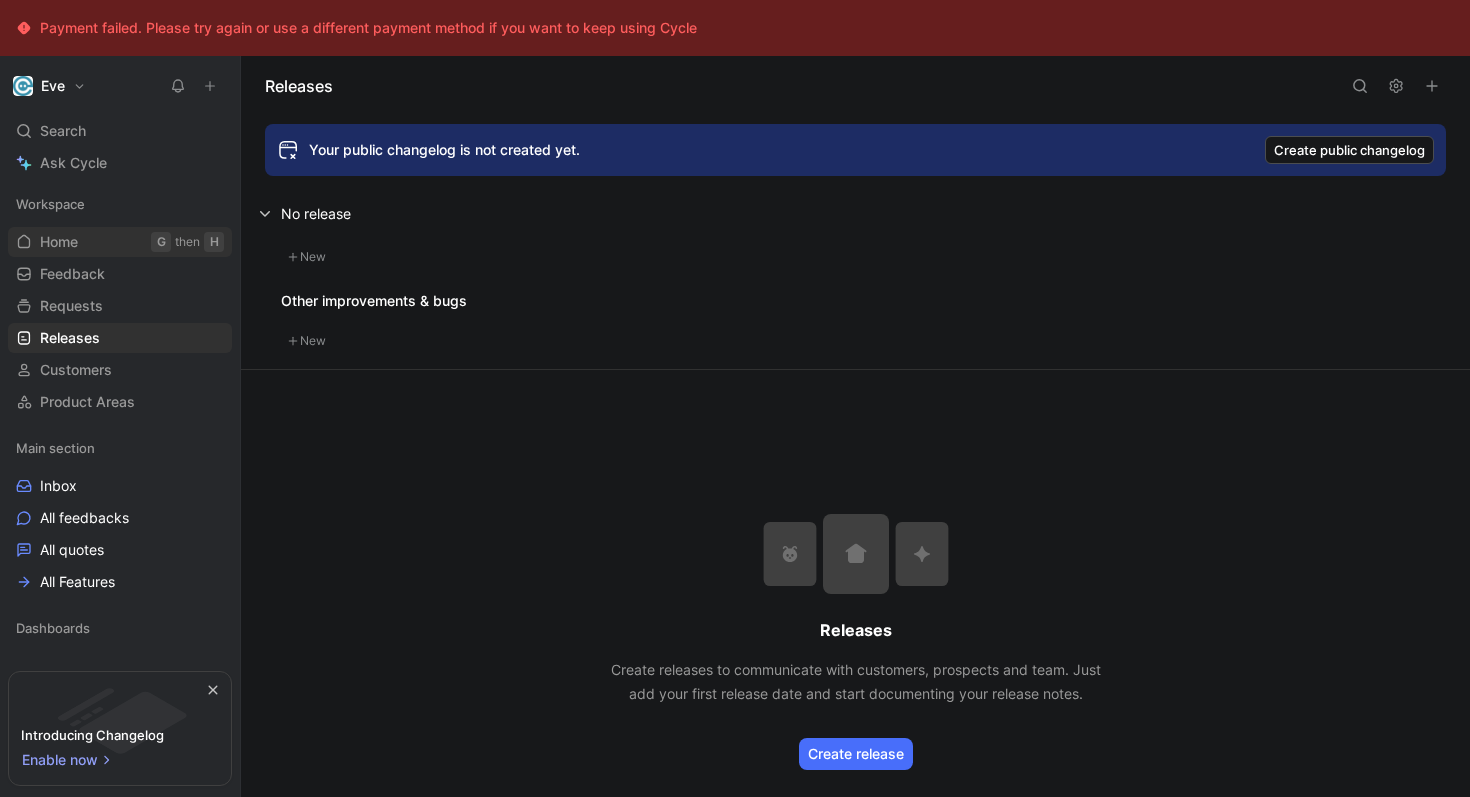 click on "Home" at bounding box center (59, 242) 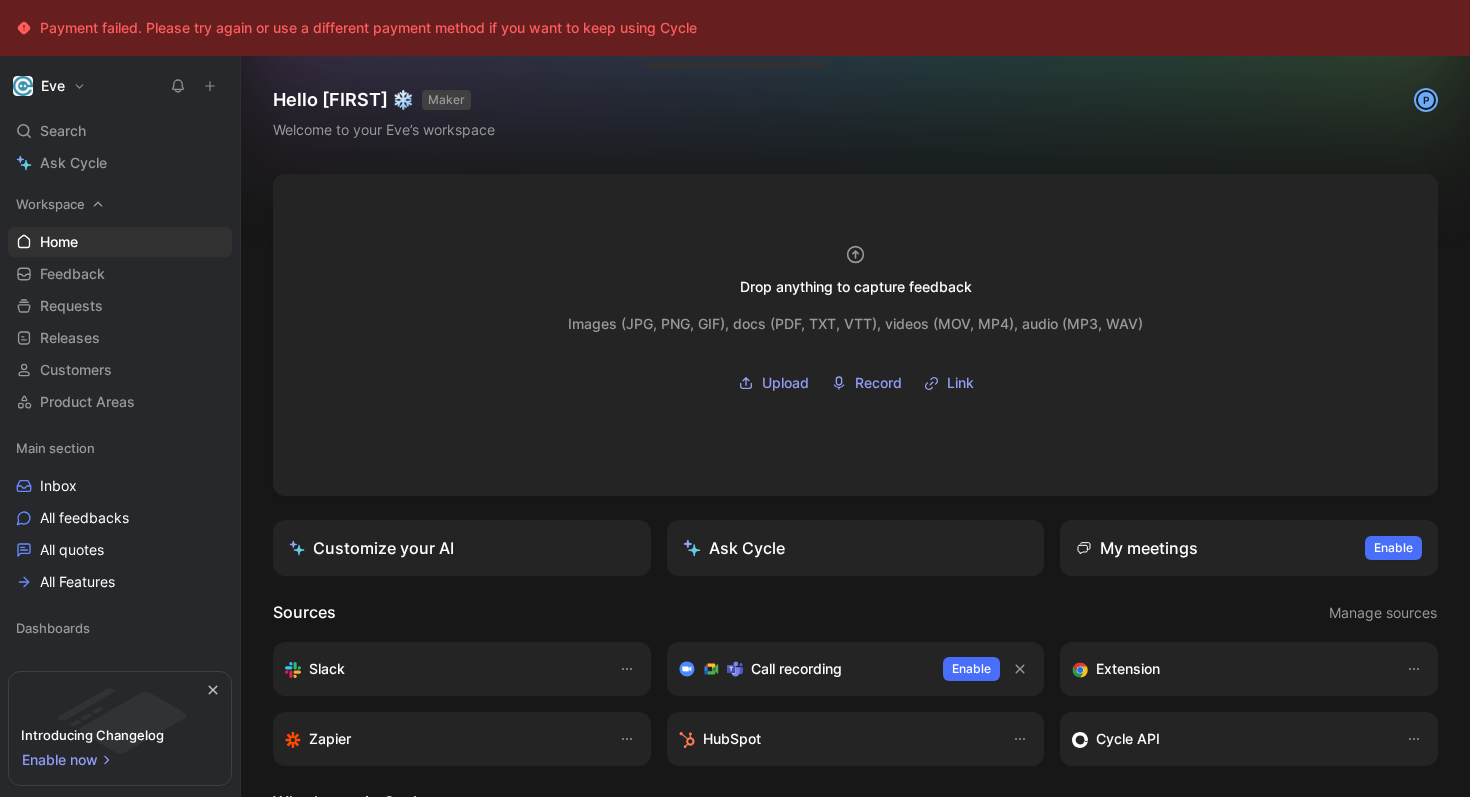 click on "Workspace" at bounding box center (50, 204) 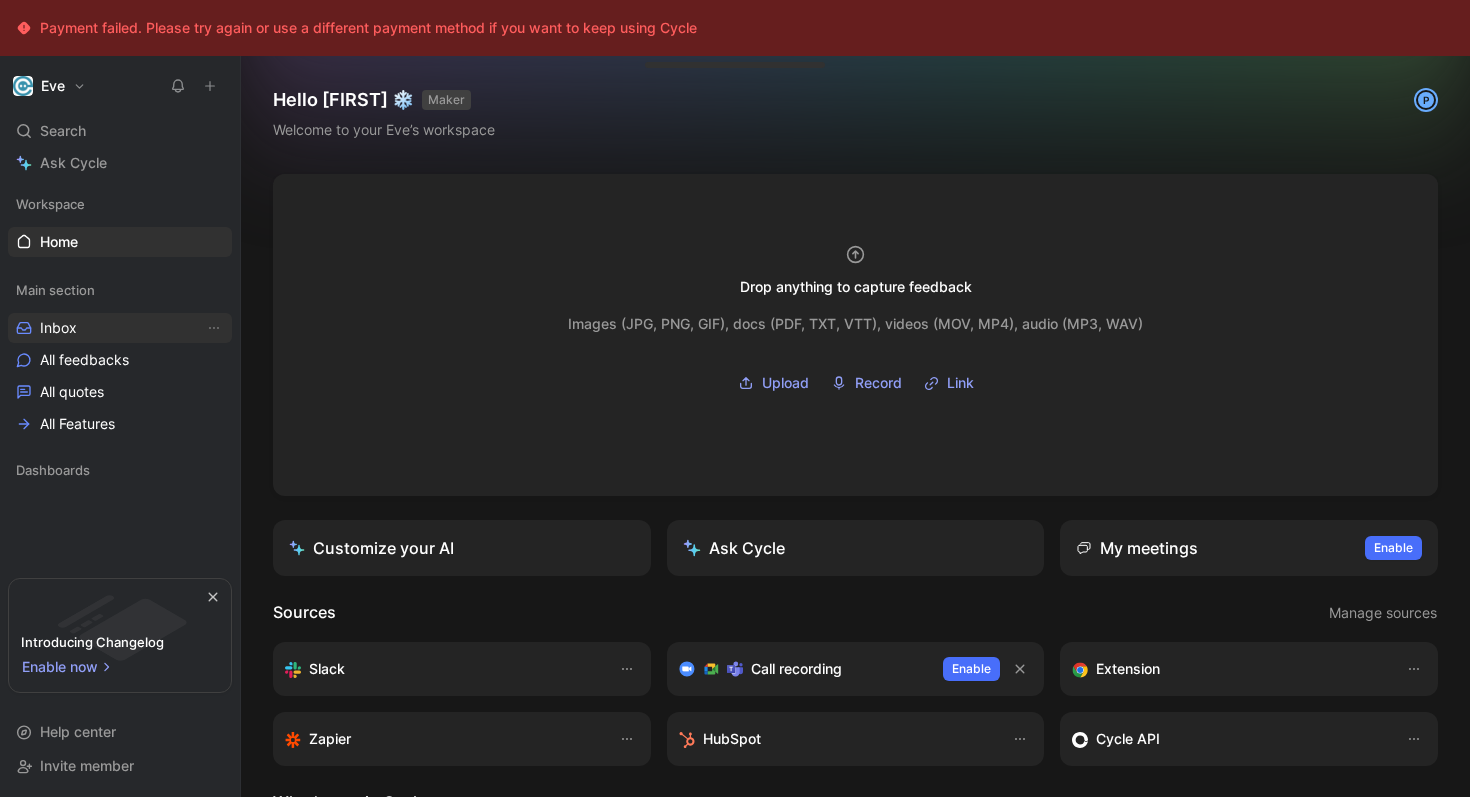 click on "Inbox" at bounding box center (120, 328) 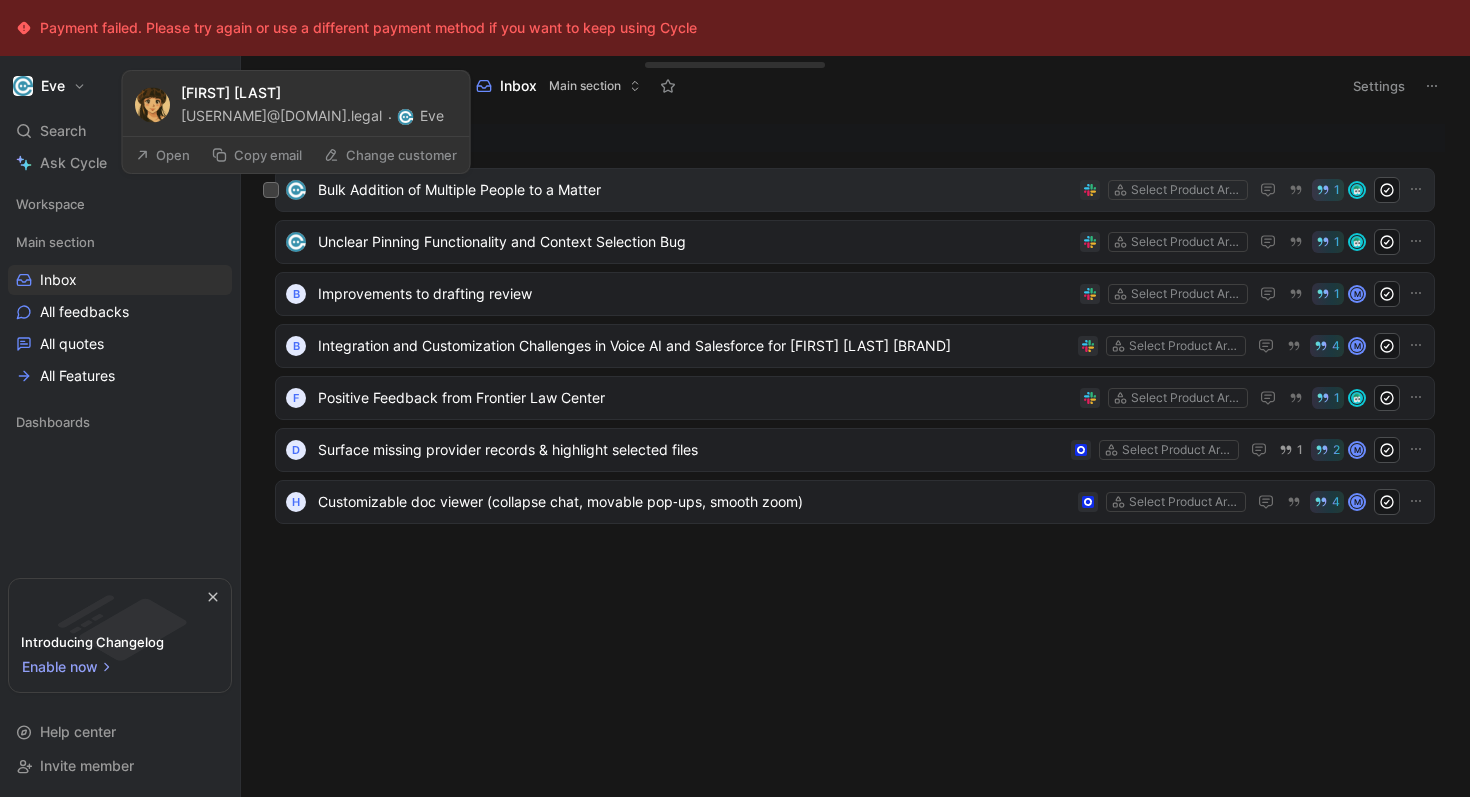 click at bounding box center [296, 190] 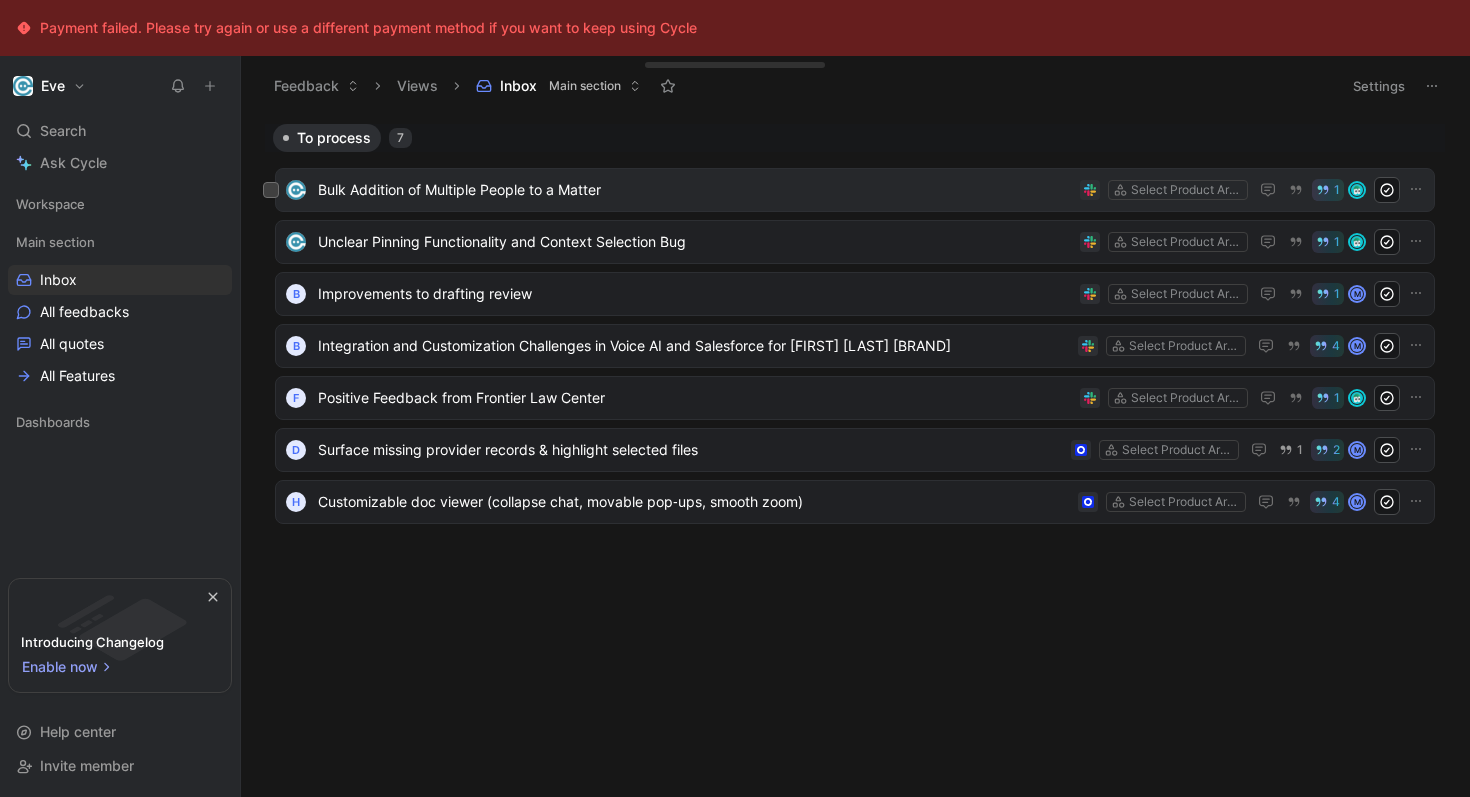 click on "Bulk Addition of Multiple People to a Matter" at bounding box center [695, 190] 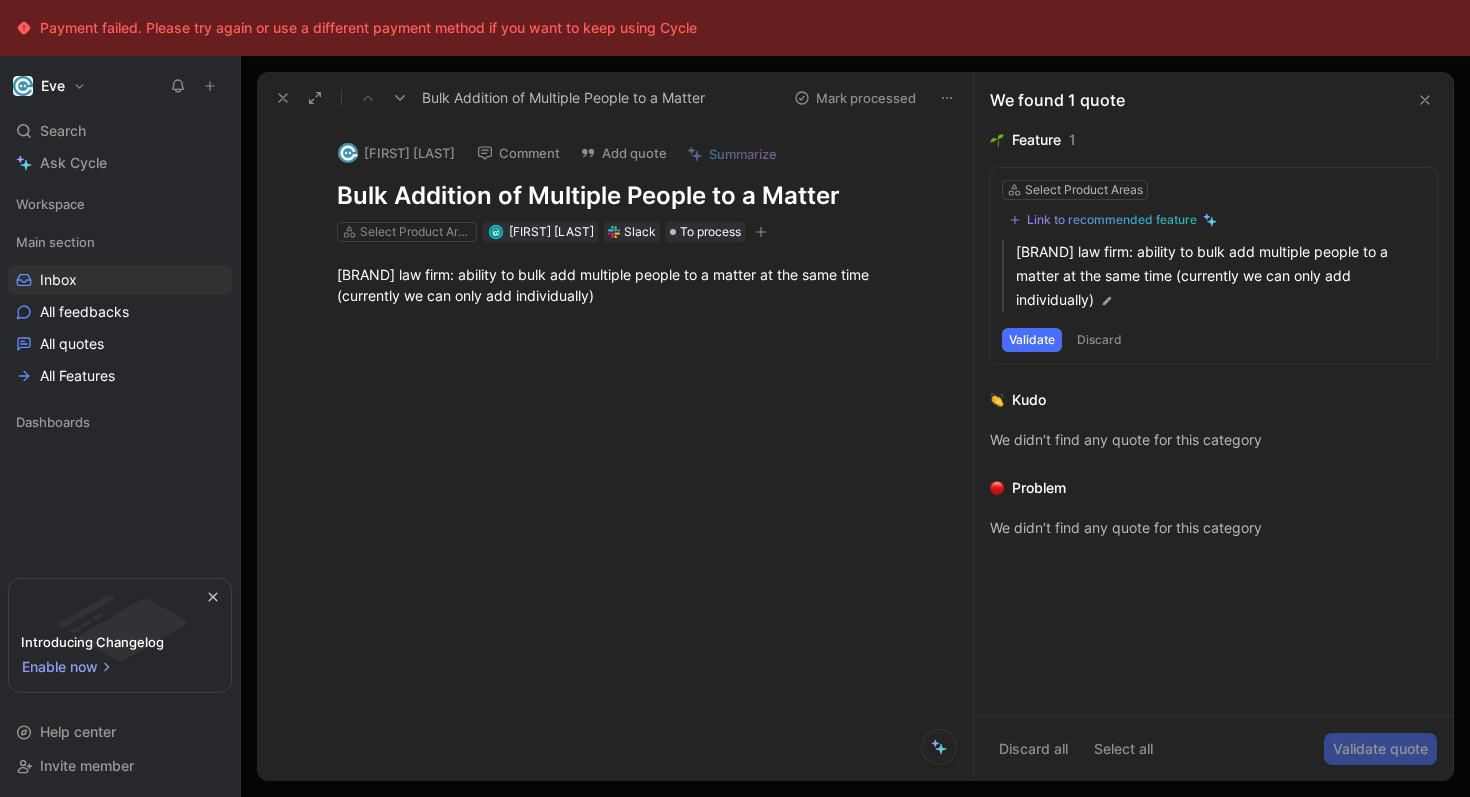 click 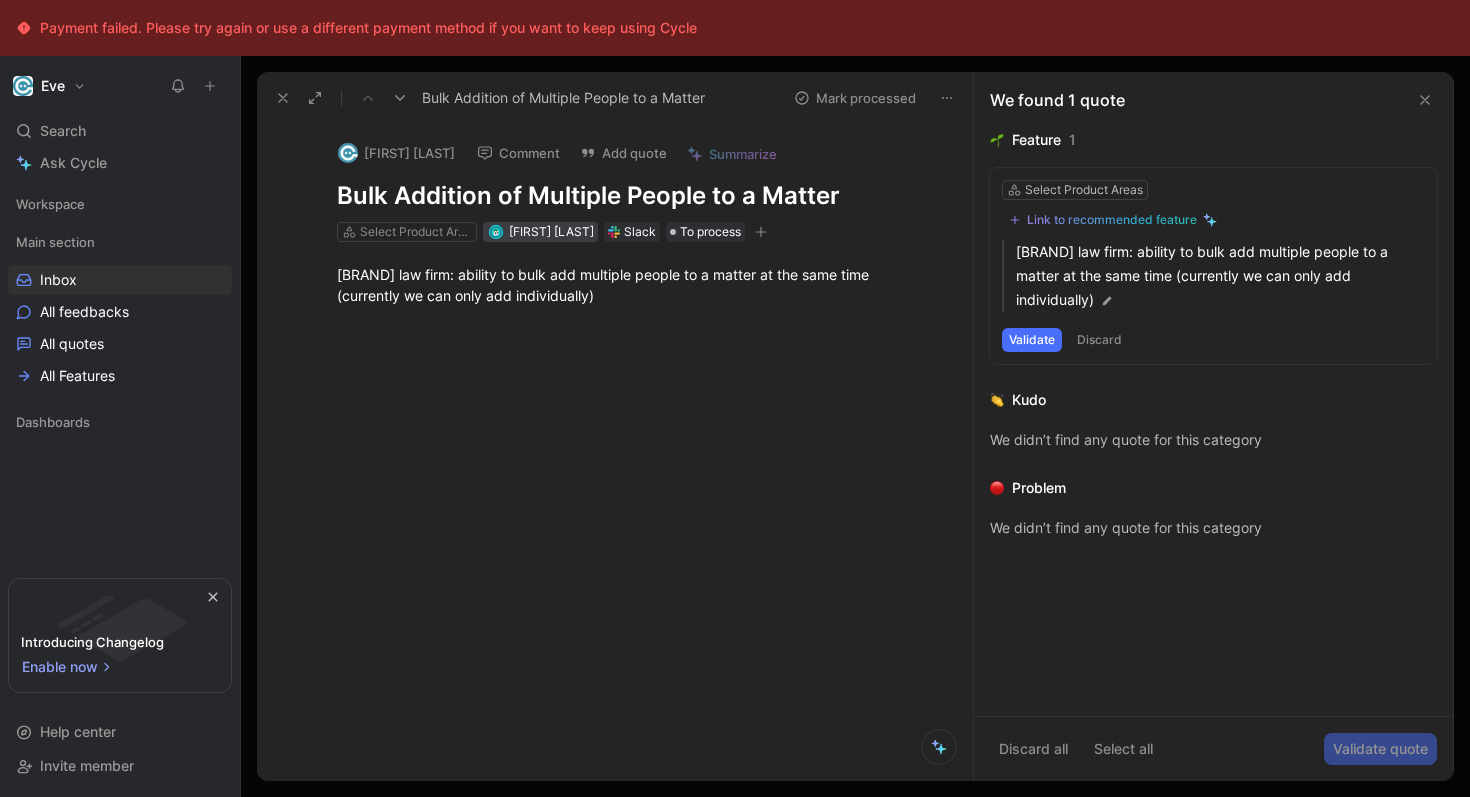 click on "[FIRST] [LAST]" at bounding box center (551, 231) 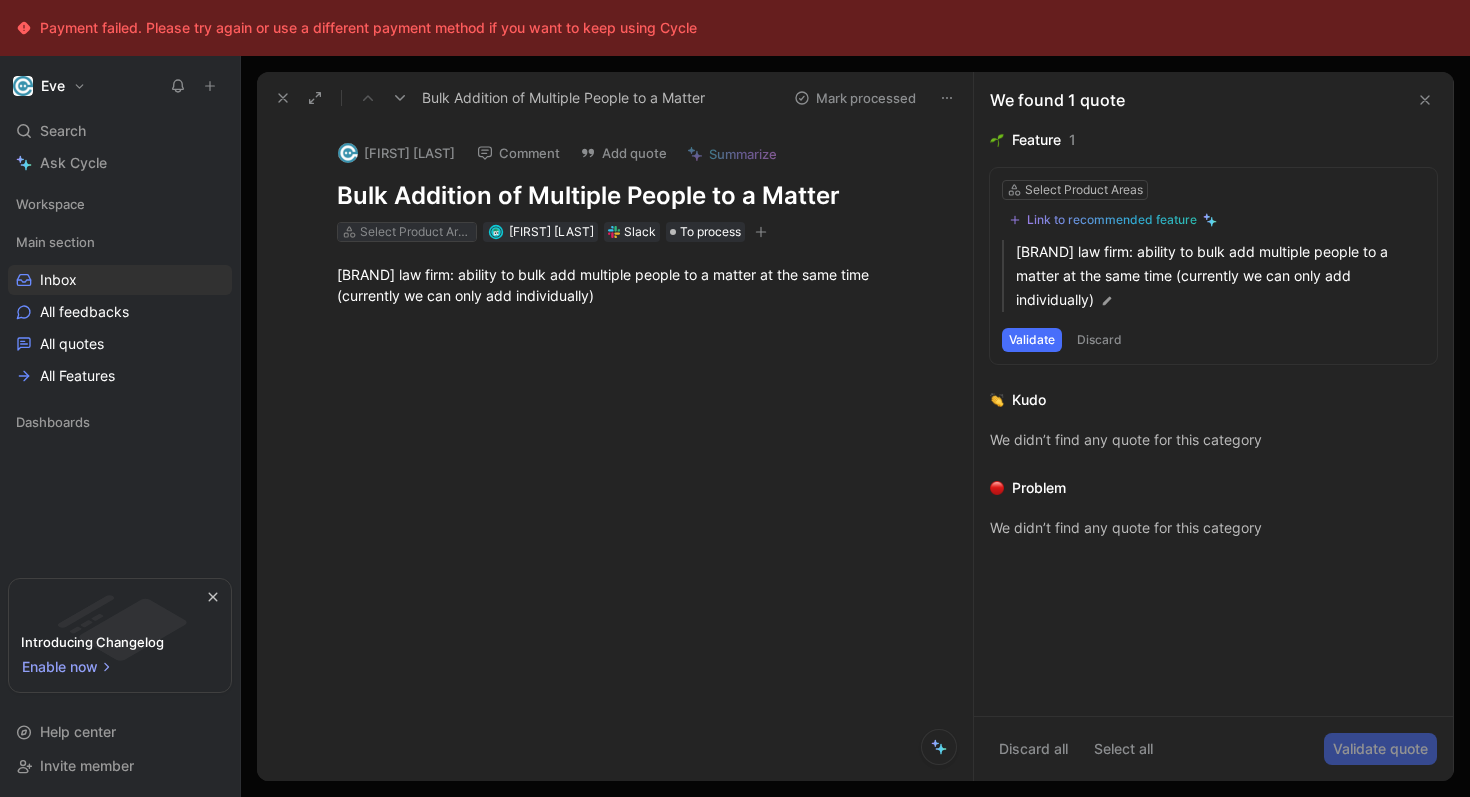 click on "Select Product Areas" at bounding box center [416, 232] 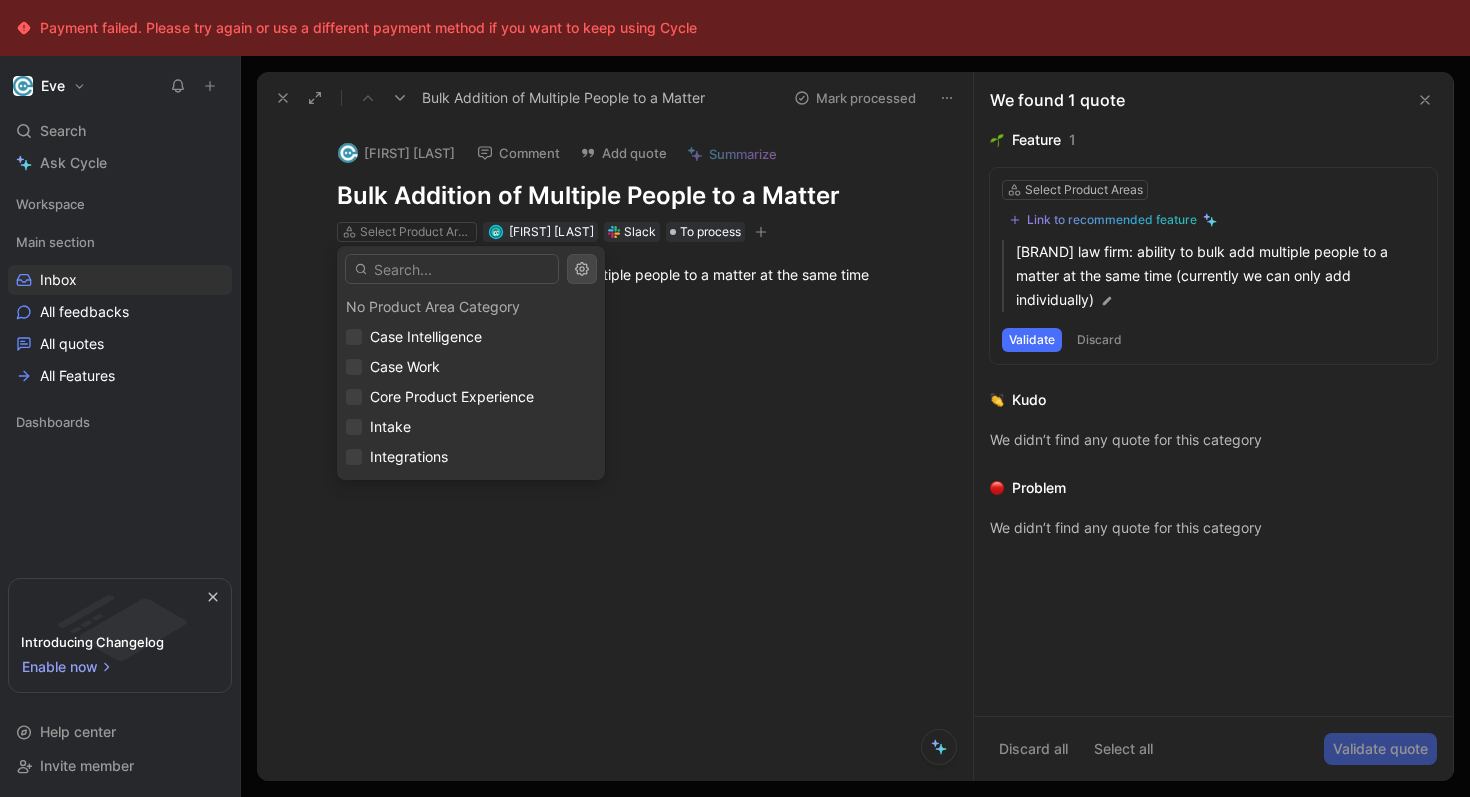 click 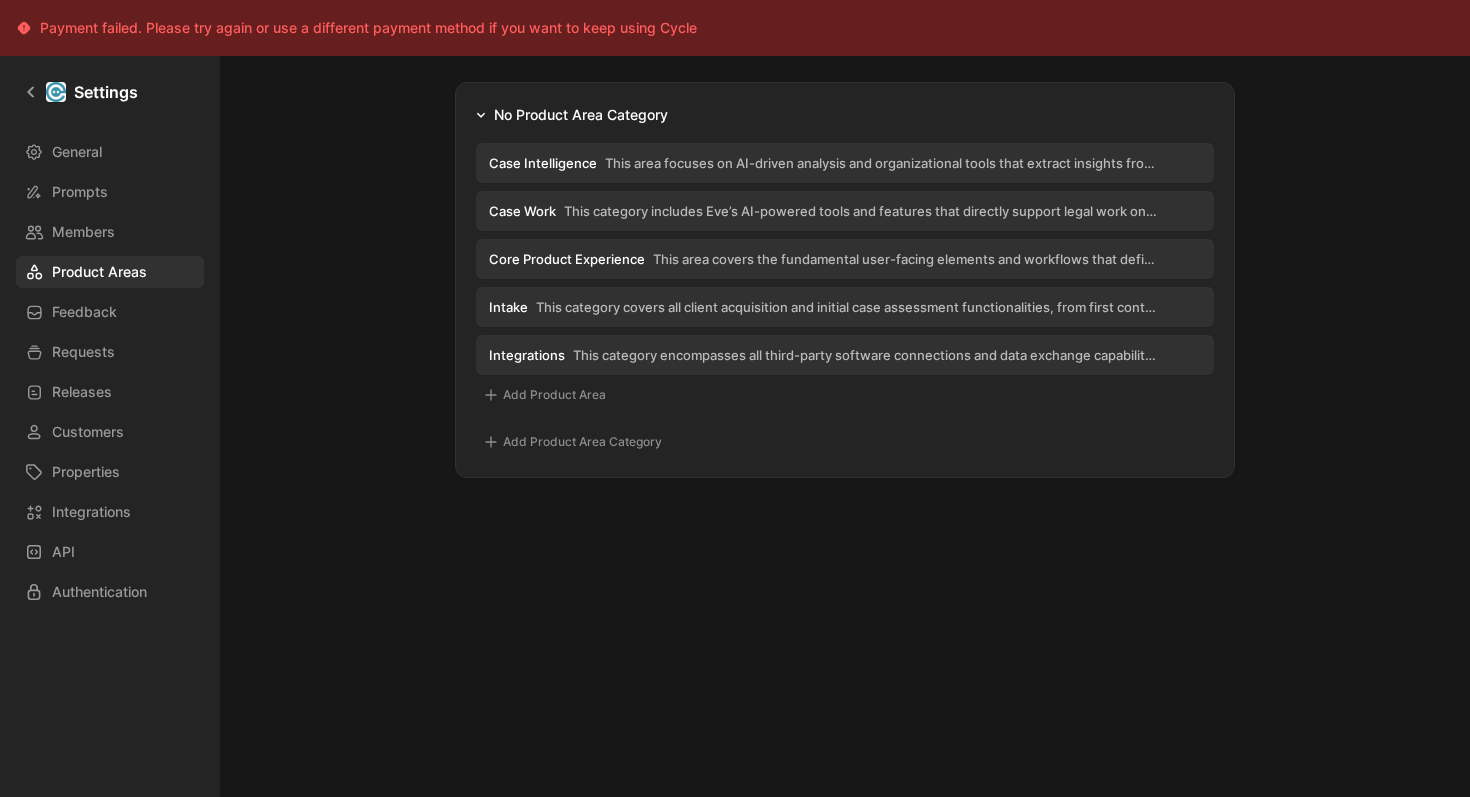 scroll, scrollTop: 0, scrollLeft: 0, axis: both 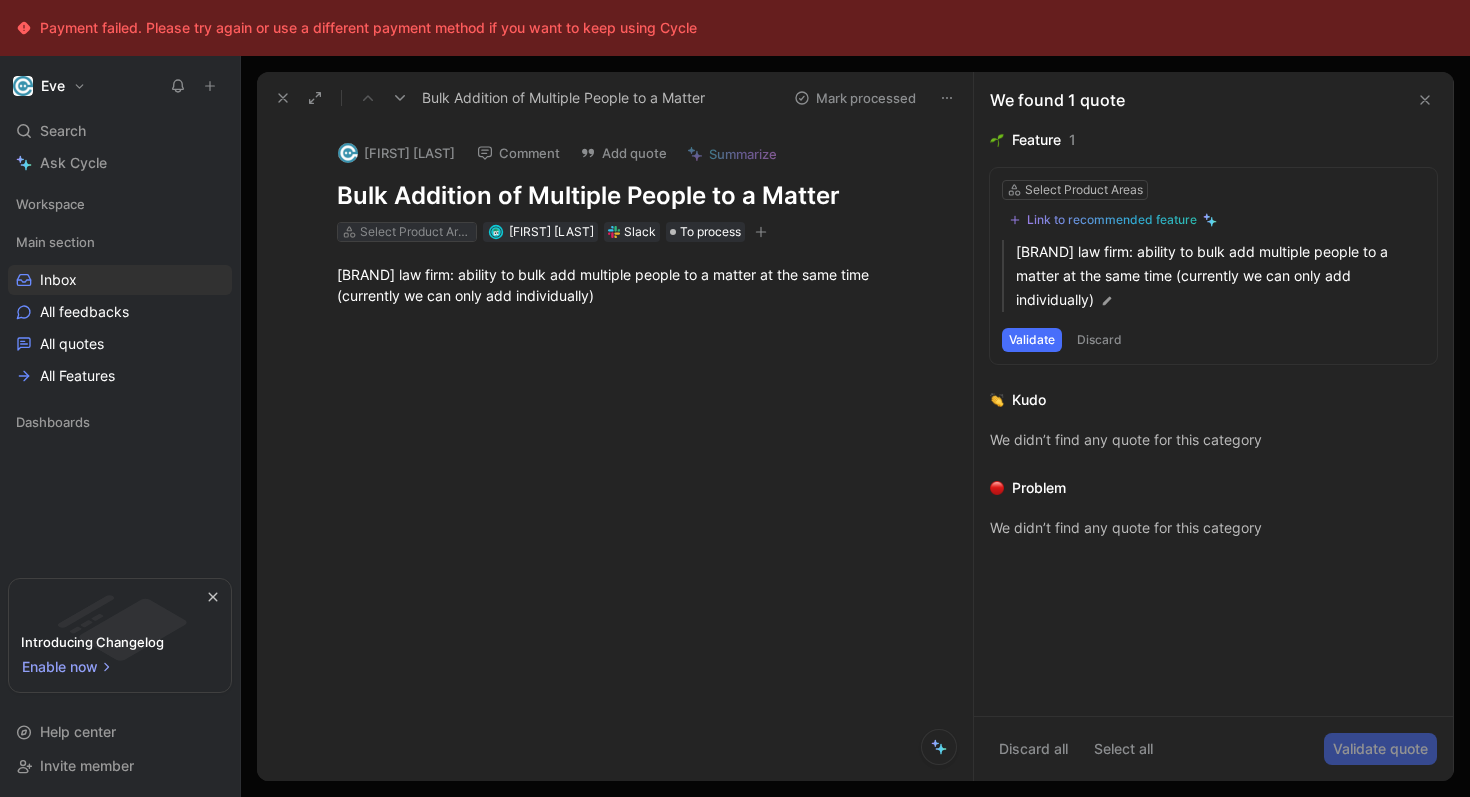 click on "Select Product Areas" at bounding box center (416, 232) 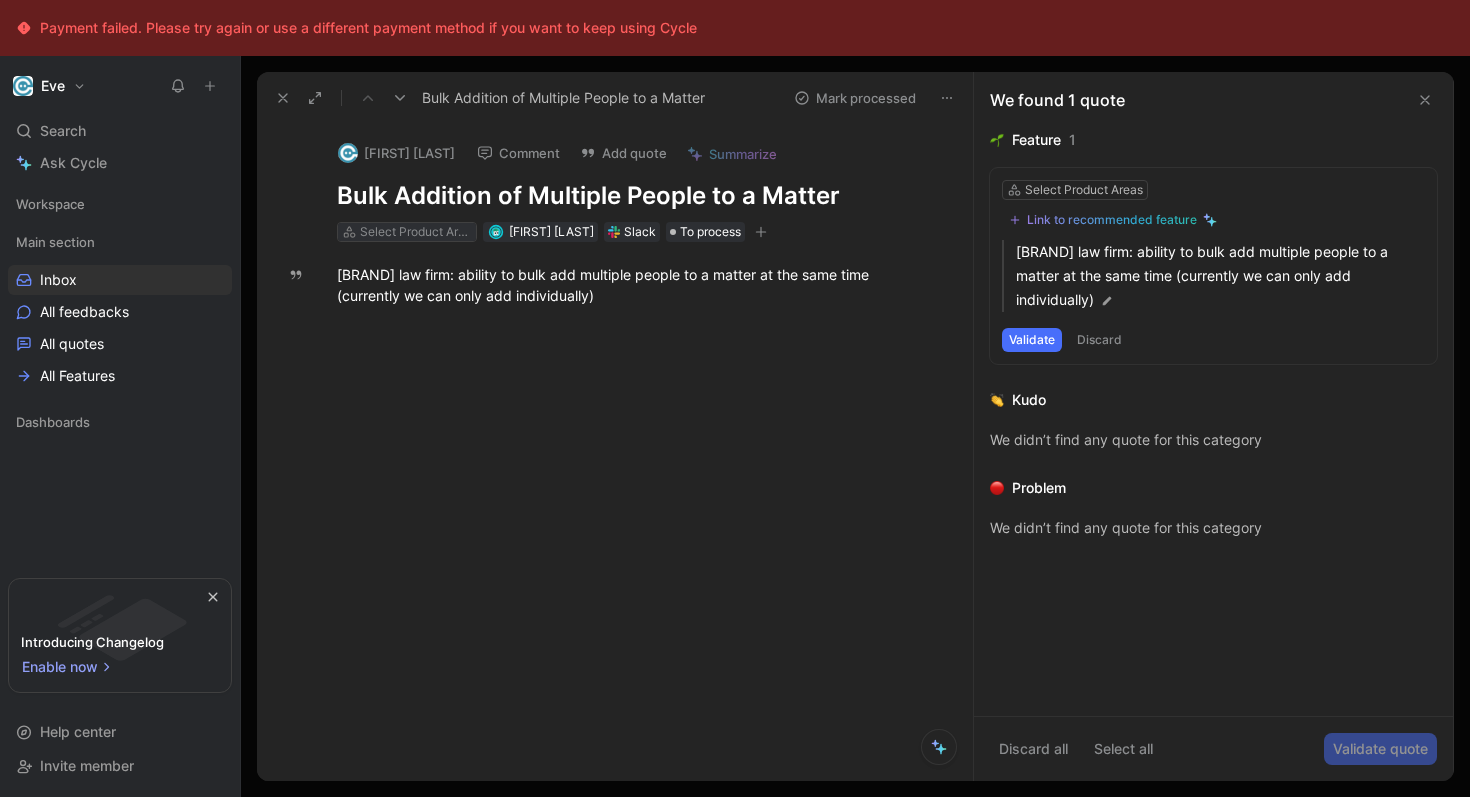 click on "Select Product Areas" at bounding box center [416, 232] 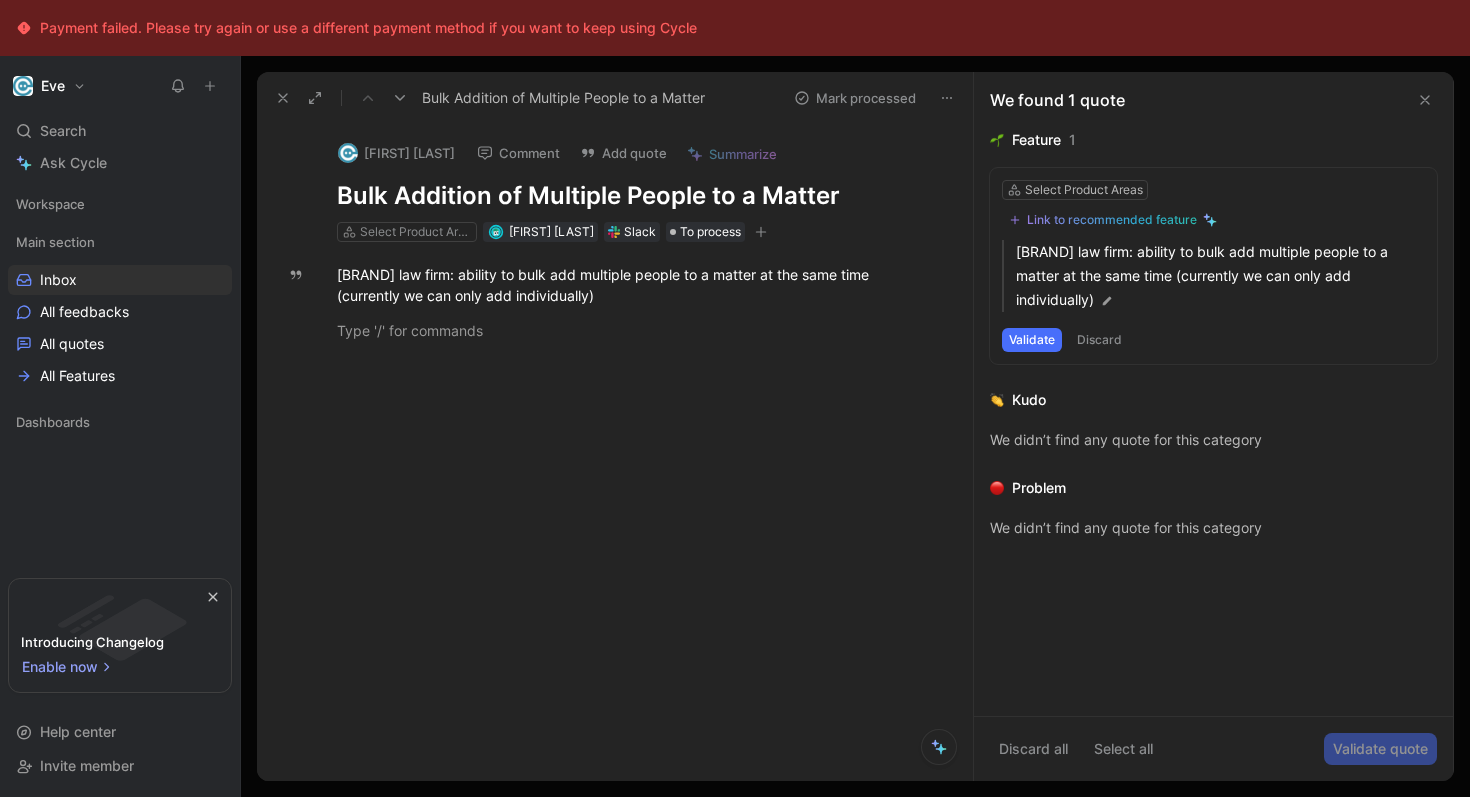 click on "Eve" at bounding box center [53, 86] 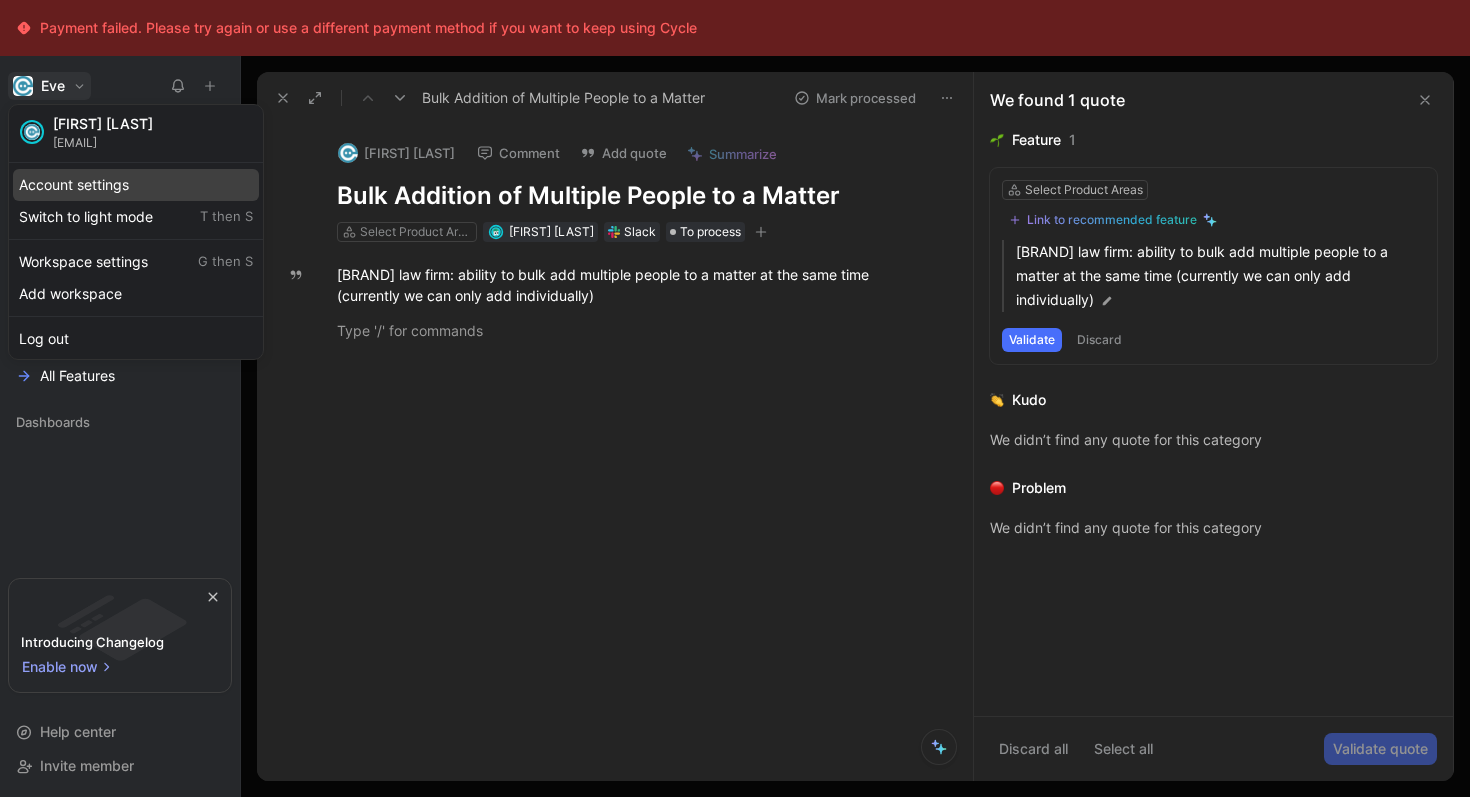 click on "Account settings" at bounding box center [136, 185] 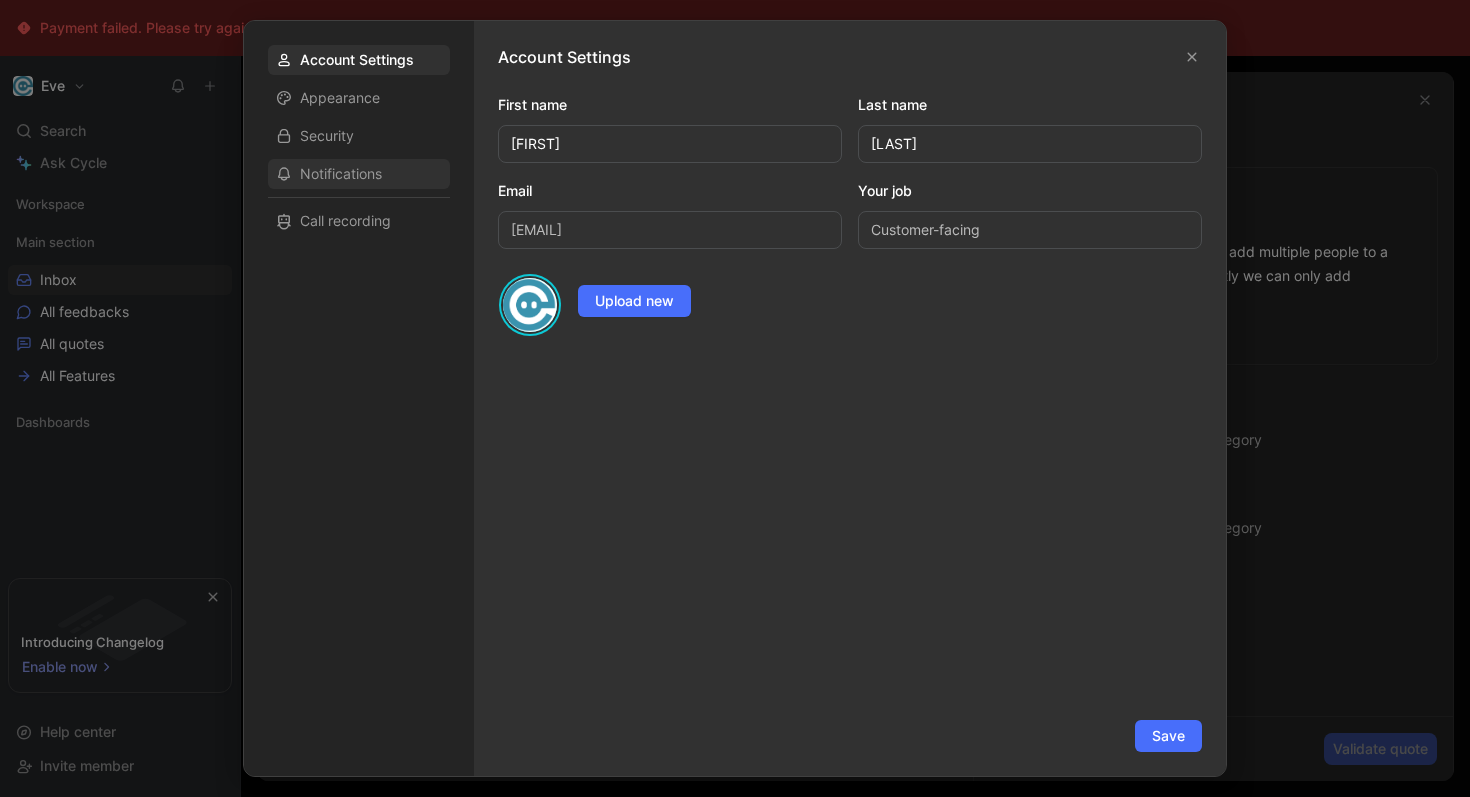 click on "Notifications" at bounding box center [359, 174] 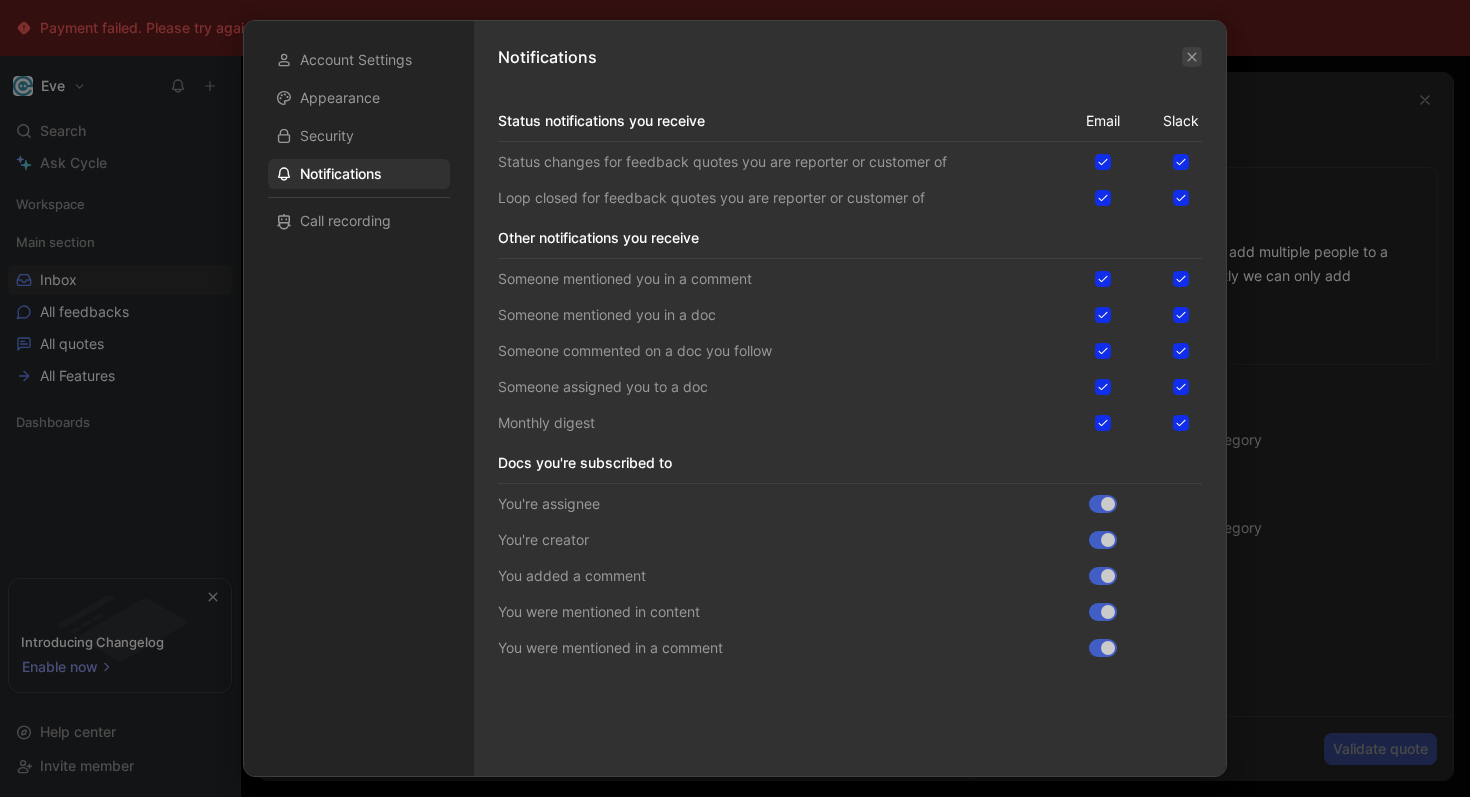 click 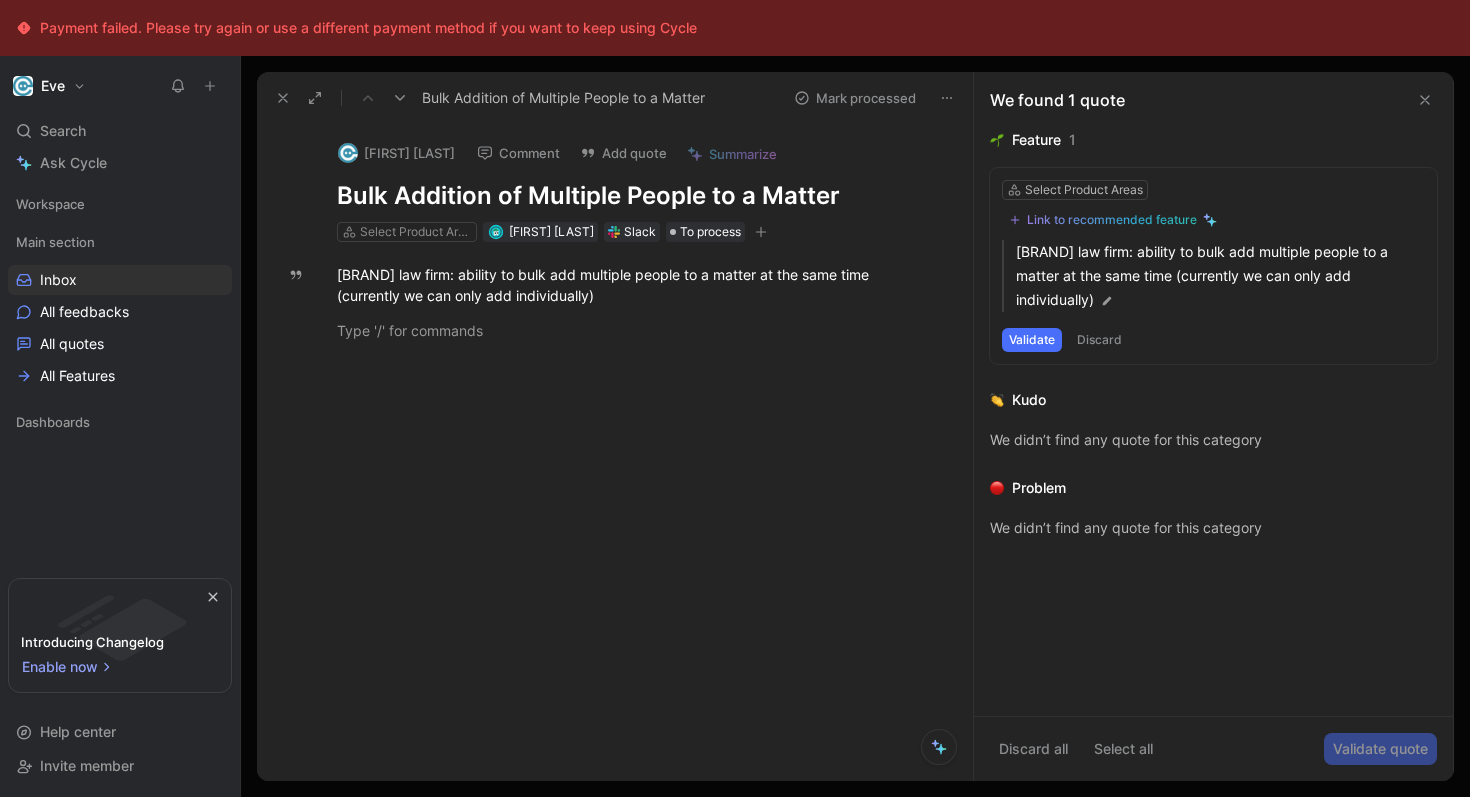 click at bounding box center (23, 86) 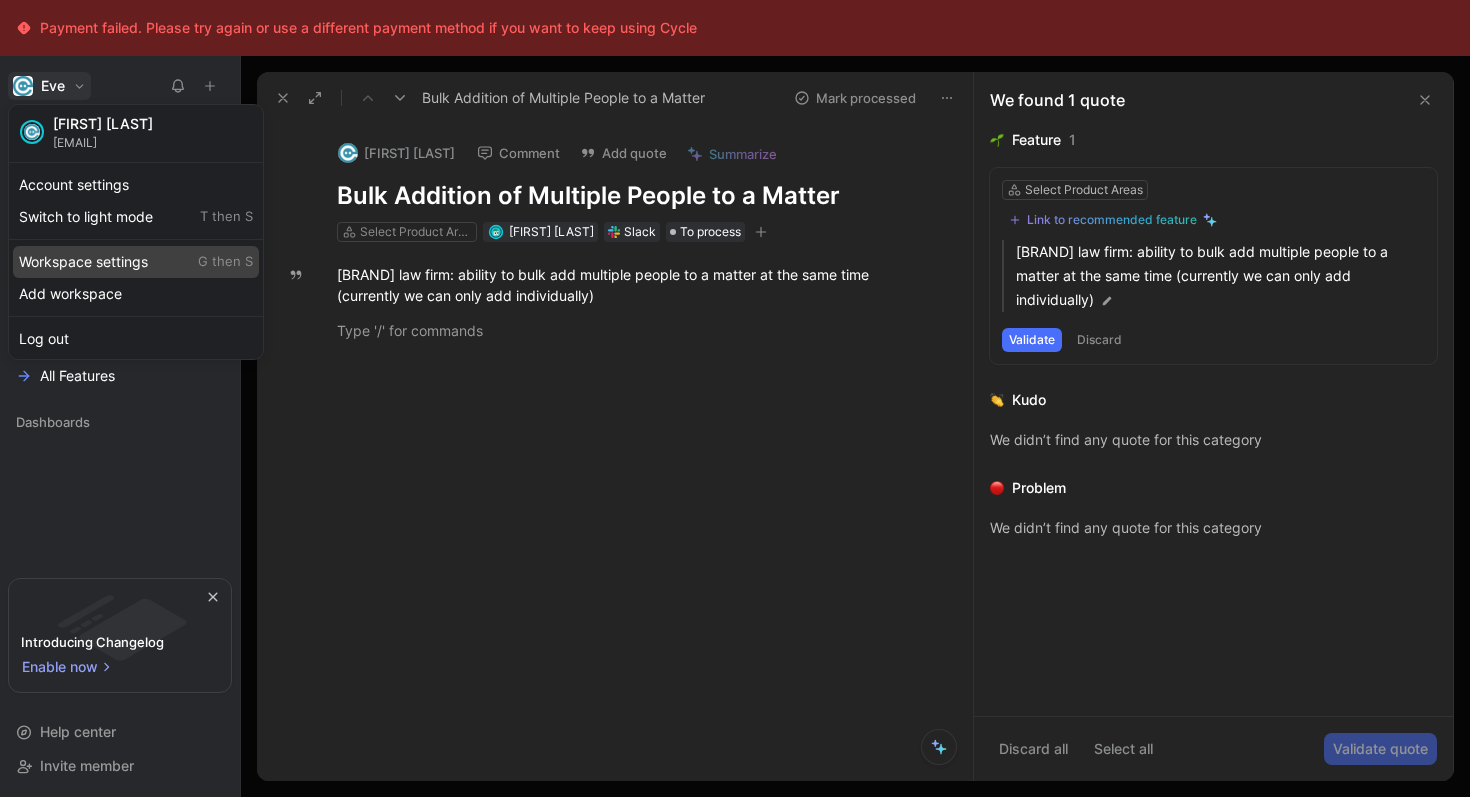 click on "Workspace settings G then S" at bounding box center (136, 262) 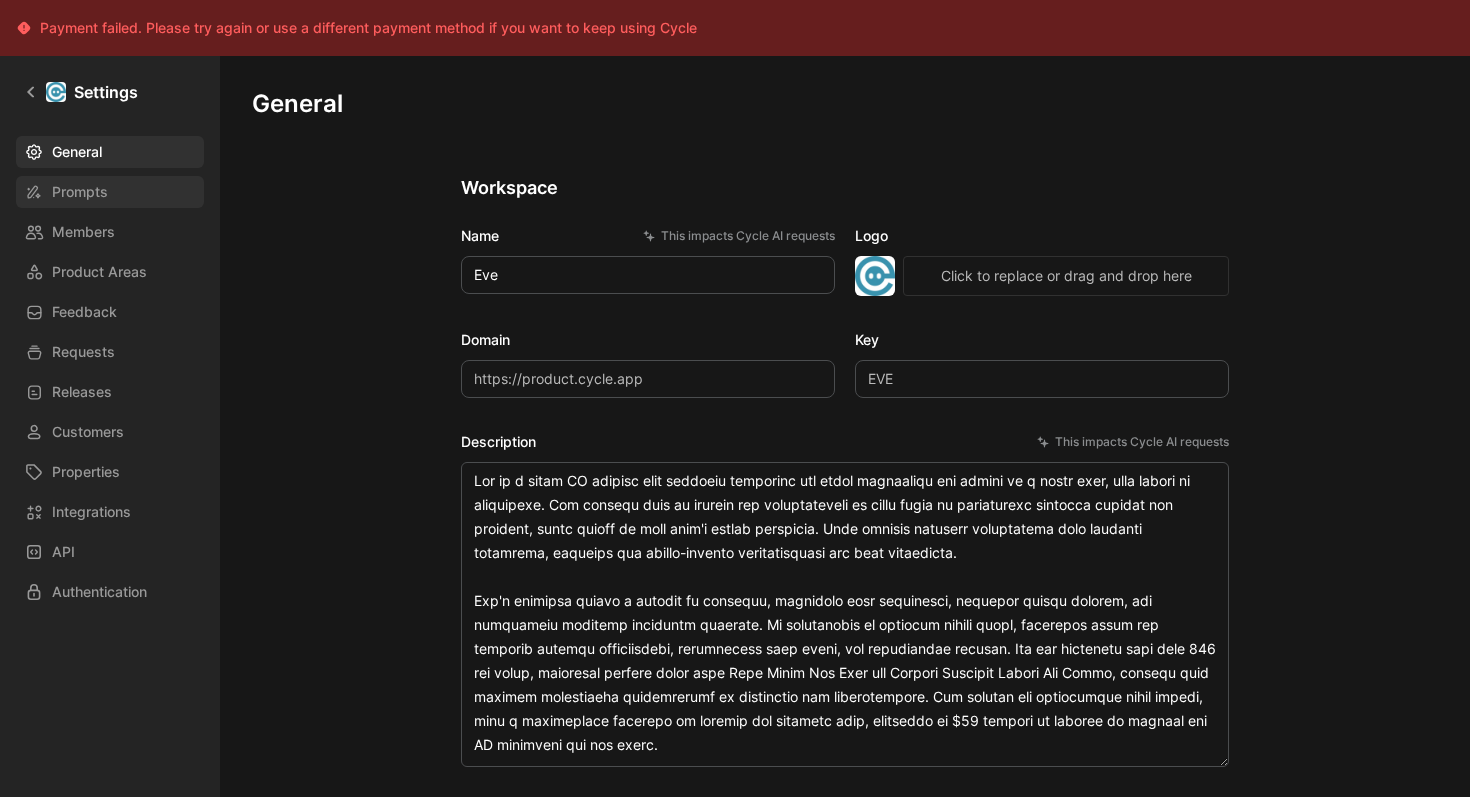 click on "Prompts" at bounding box center (110, 192) 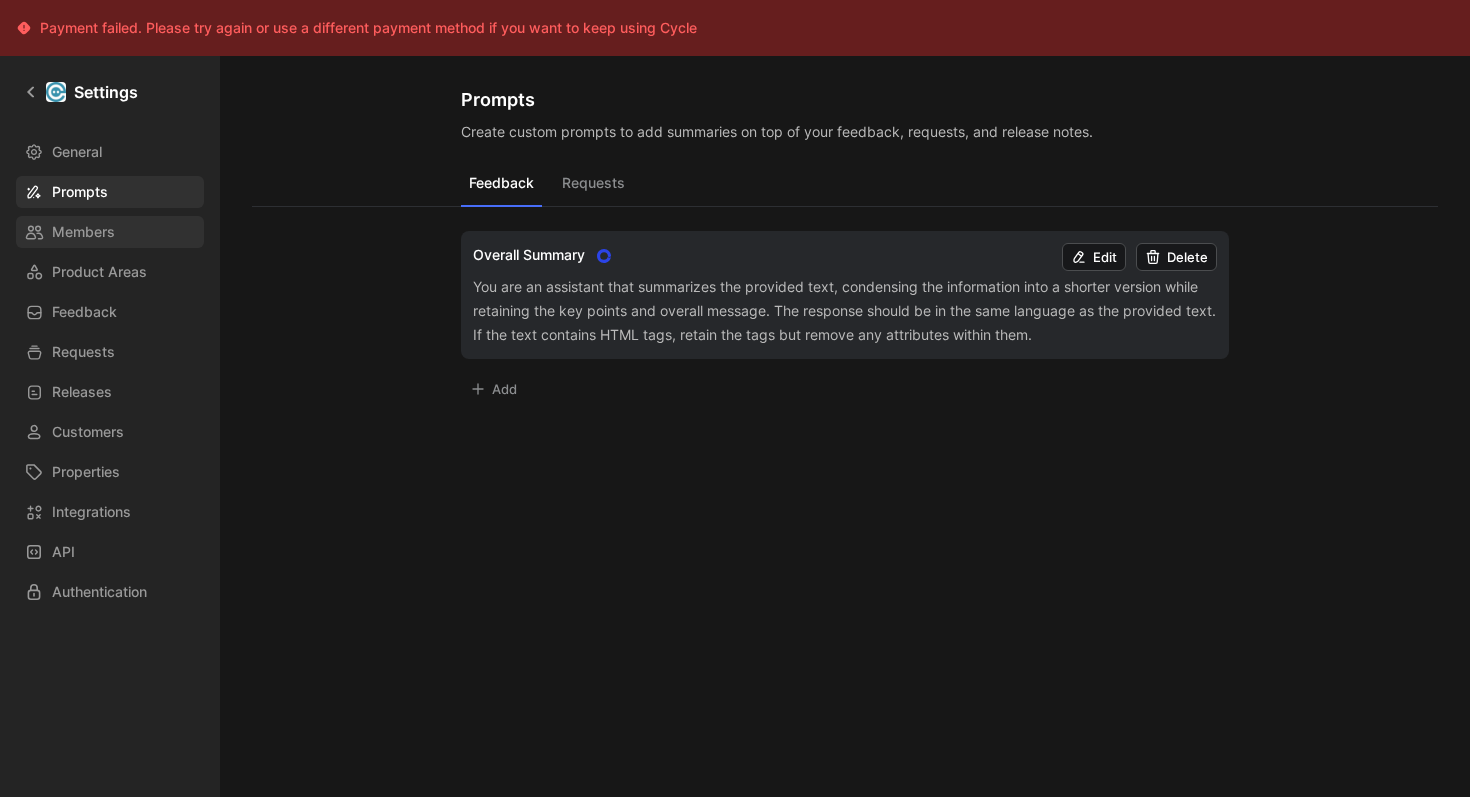 click on "Members" at bounding box center [83, 232] 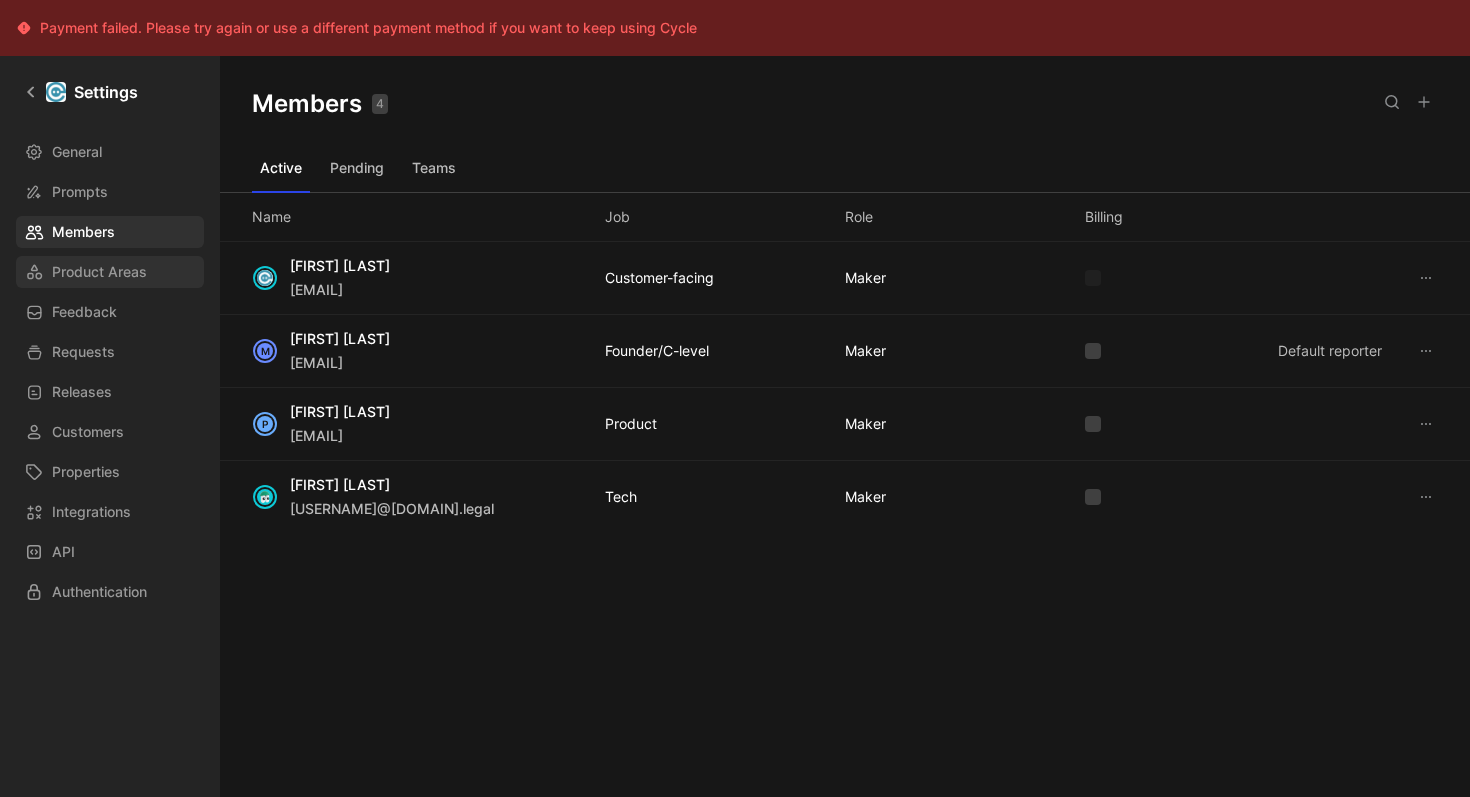 click on "Product Areas" at bounding box center (110, 272) 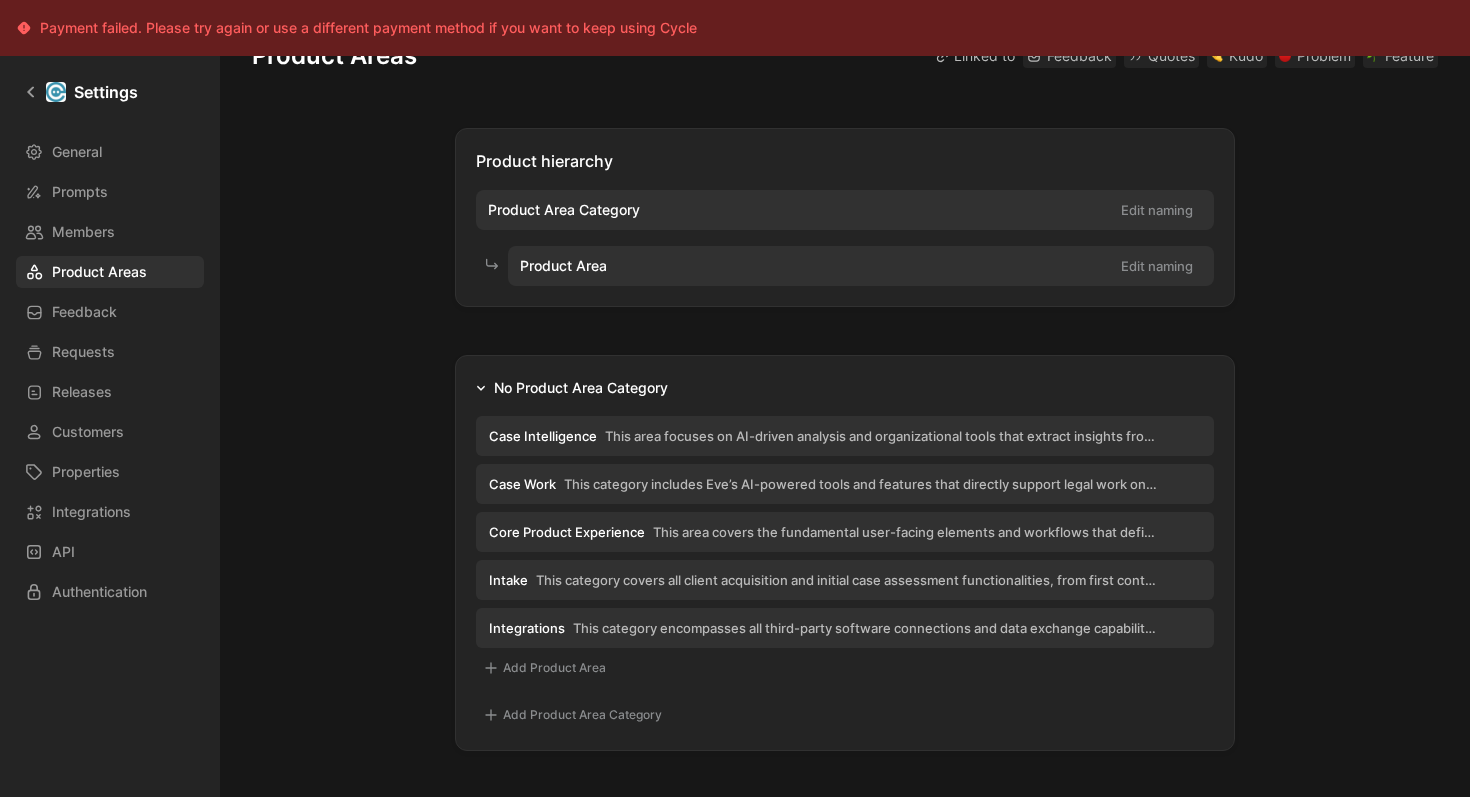scroll, scrollTop: 46, scrollLeft: 0, axis: vertical 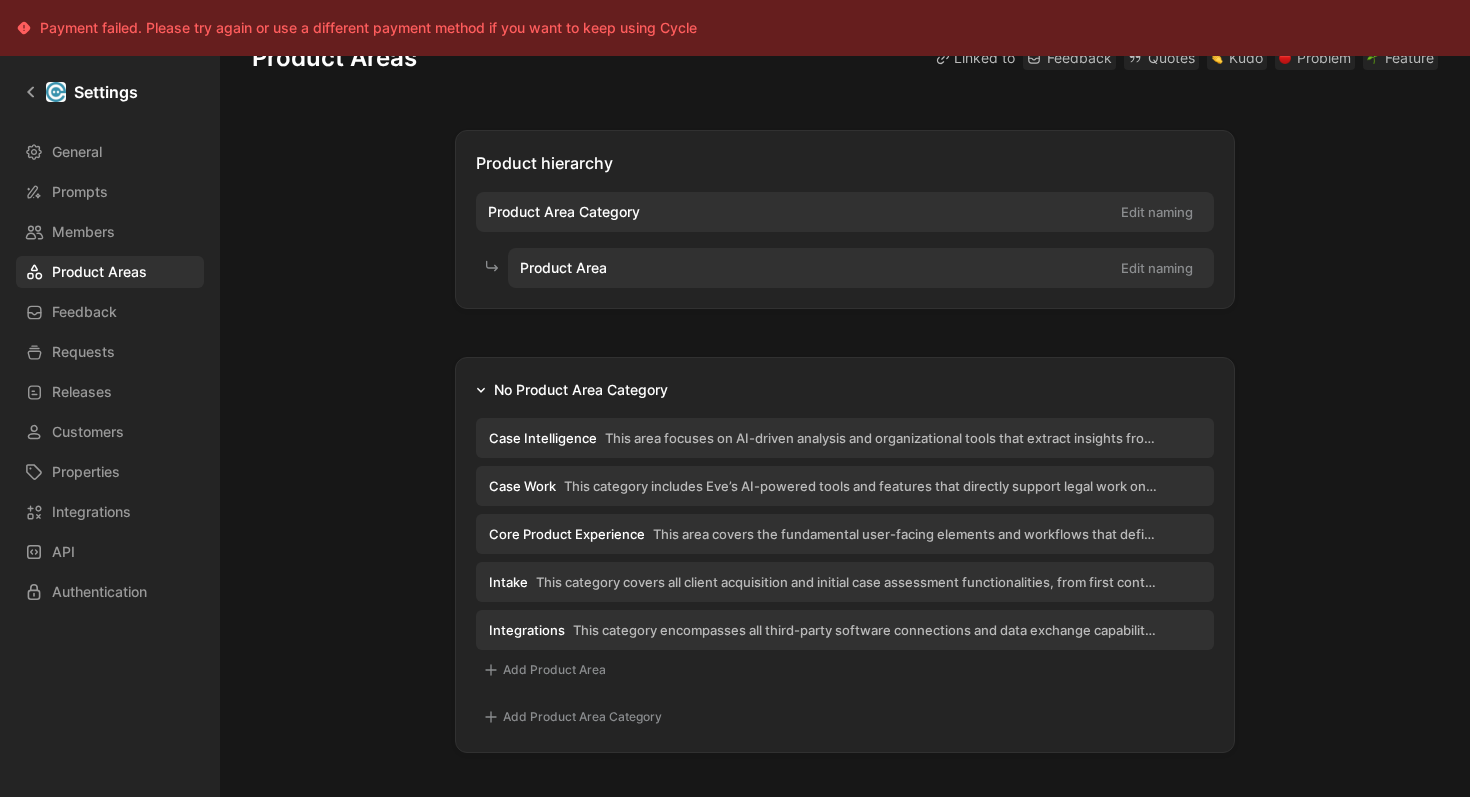 click on "Product Area" at bounding box center [563, 268] 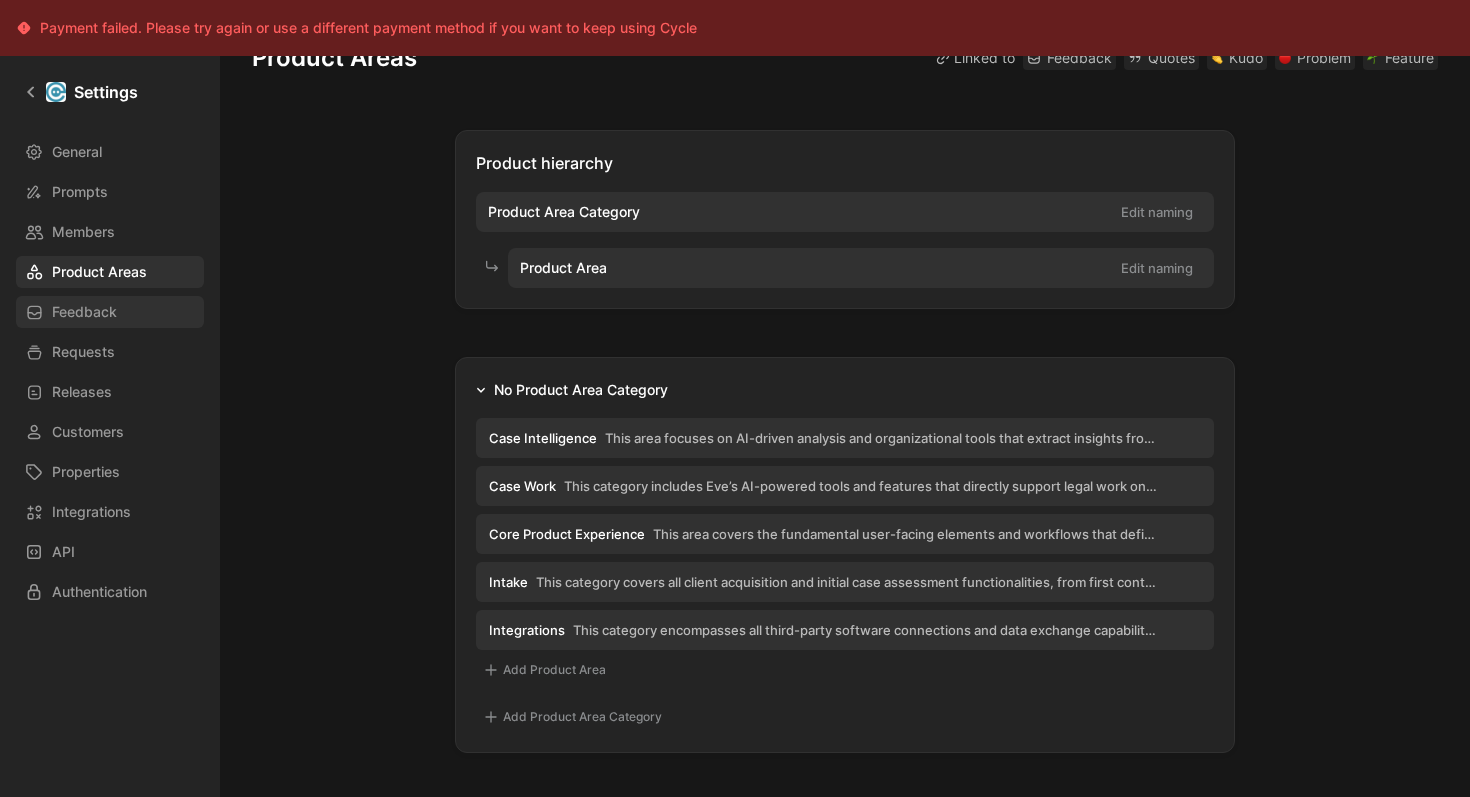 click on "Feedback" at bounding box center [110, 312] 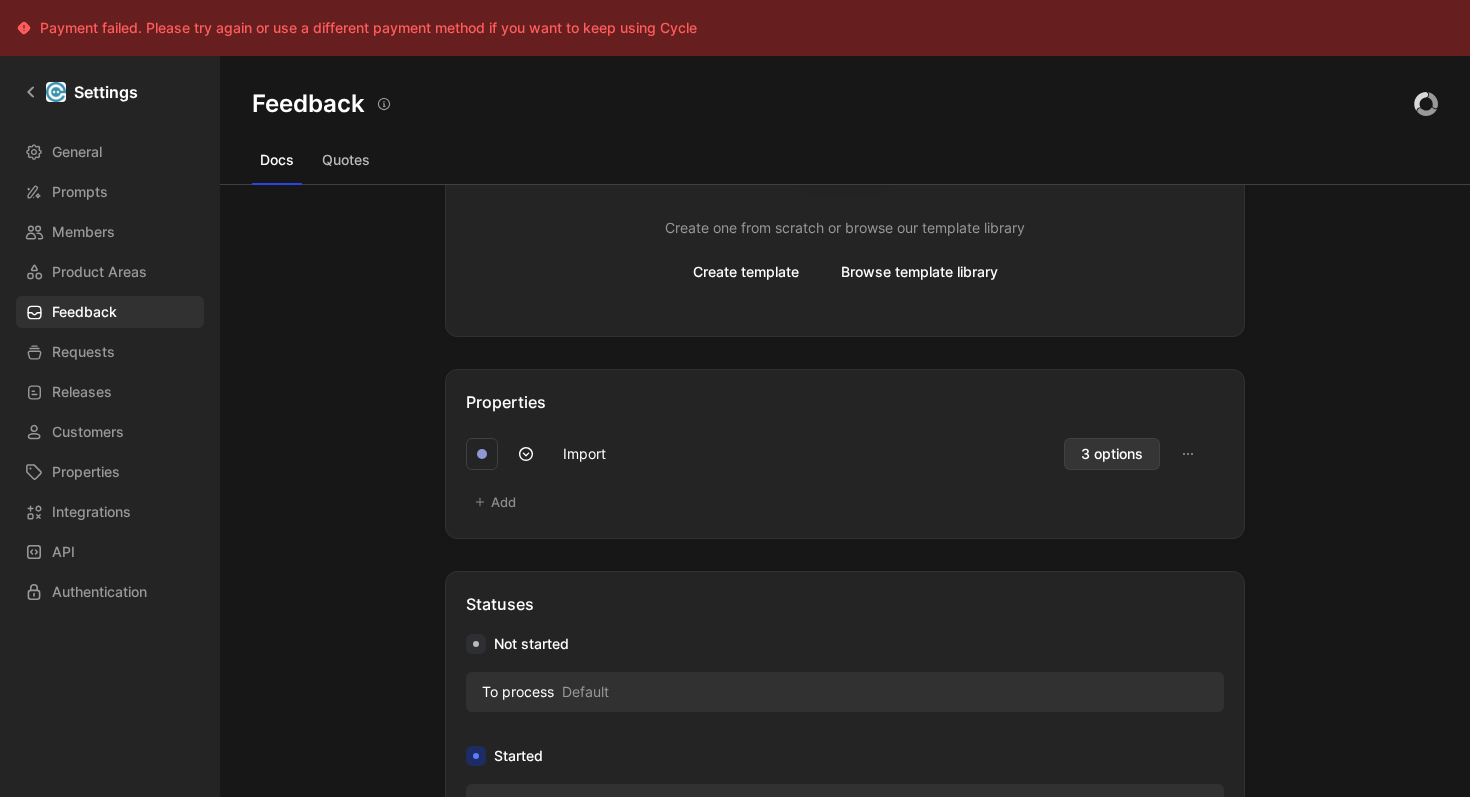 scroll, scrollTop: 738, scrollLeft: 0, axis: vertical 